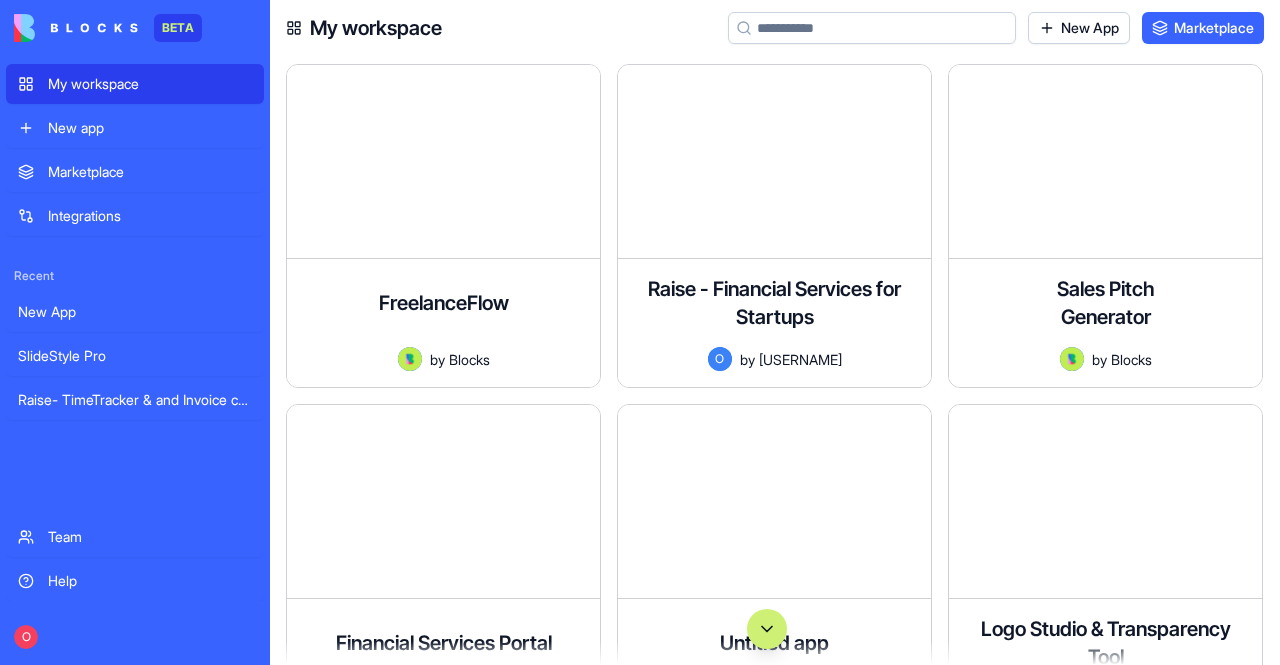 scroll, scrollTop: 0, scrollLeft: 0, axis: both 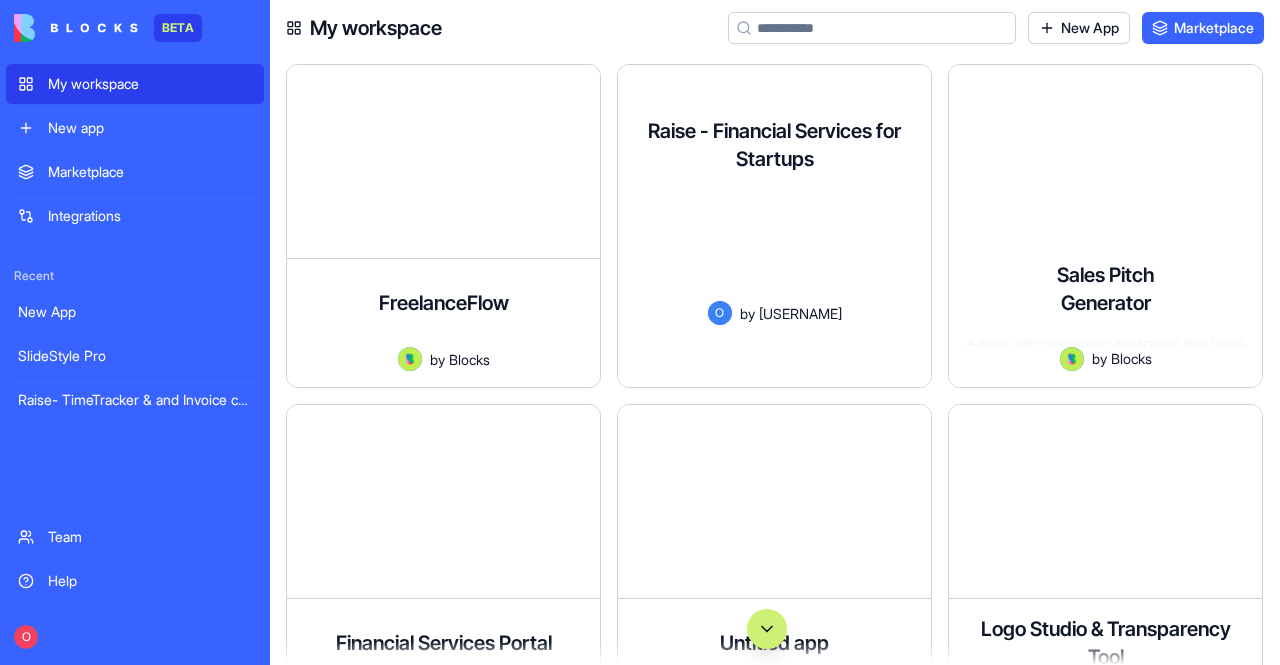 click on "A professional financial services website with elegant design, smooth animations, and refined user experience. Features a modern color palette, subtle visual effects, and responsive layout across all devices" at bounding box center [774, 245] 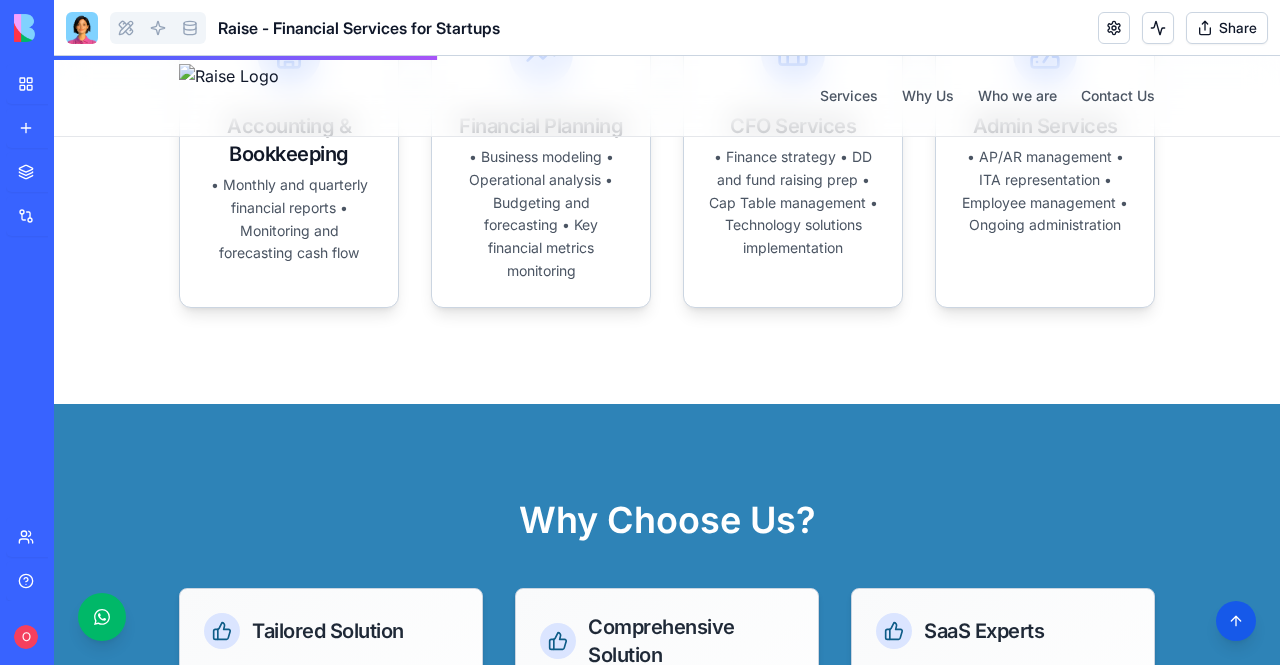 scroll, scrollTop: 400, scrollLeft: 0, axis: vertical 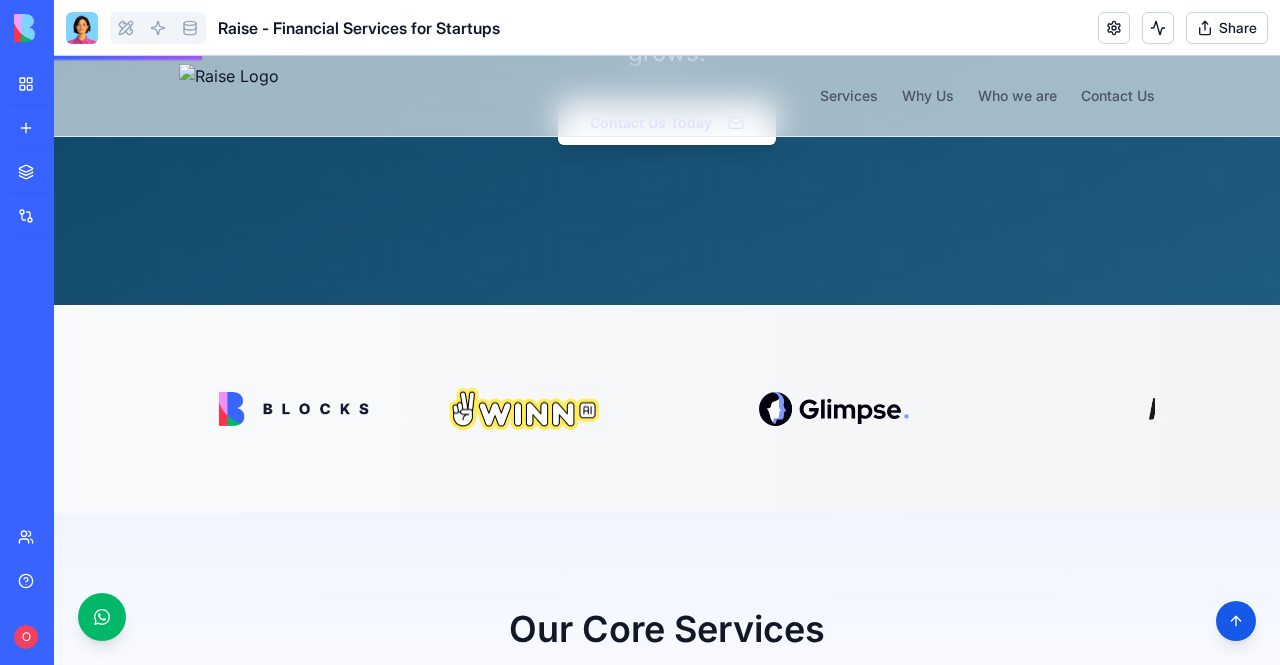 drag, startPoint x: 86, startPoint y: 34, endPoint x: 14, endPoint y: 3, distance: 78.39005 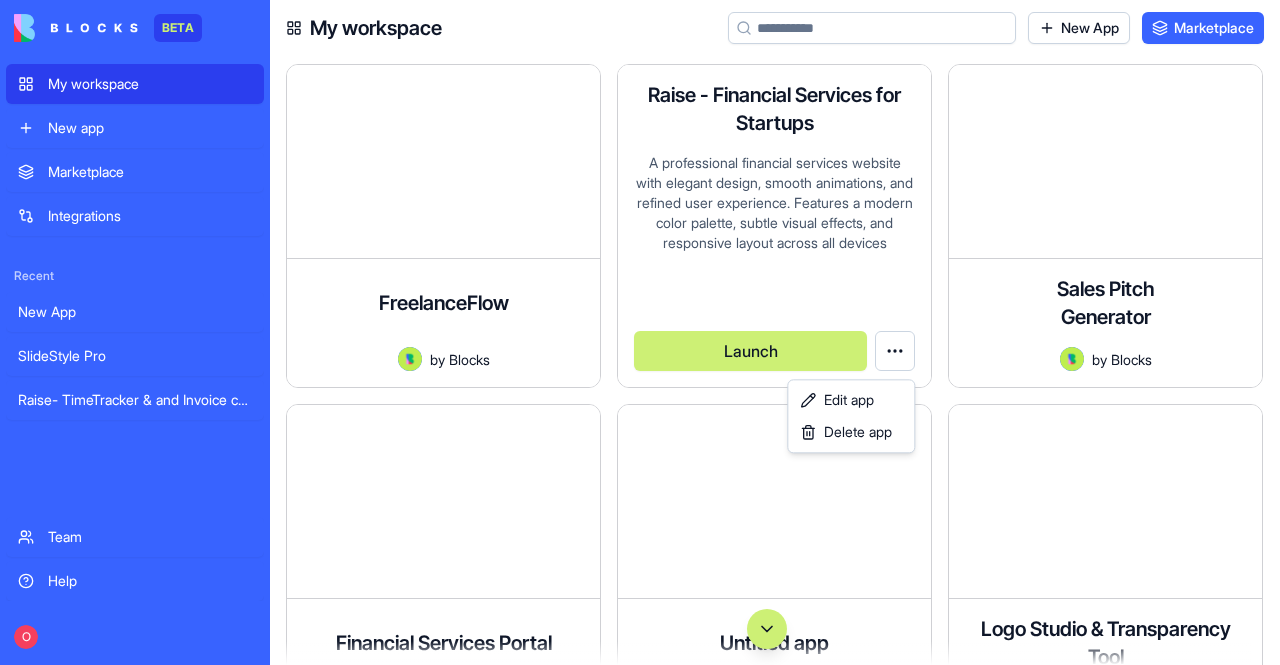 click on "BETA My workspace New app Marketplace Integrations Recent New App SlideStyle Pro Raise- TimeTracker & and Invoice charges Team Help O My workspace New App Marketplace FreelanceFlow A comprehensive project management app for freelancers with time tracking, client management, and project organization. Track billable hours, manage clients, and stay on top of your freelance business. by Blocks Launch Raise - Financial Services for Startups A professional financial services website with elegant design, smooth animations, and refined user experience. Features a modern color palette, subtle visual effects, and responsive layout across all devices O by [USERNAME] Launch Sales Pitch Generator A sales pitch generator application that helps users create and manage sales pitches based on product and customer information. The app allows users to manage products and customers, create pitches, and save them for later use. by Blocks Launch Financial Services Portal by Blocks Launch Untitled app by Blocks Launch by Blocks Launch" at bounding box center [640, 332] 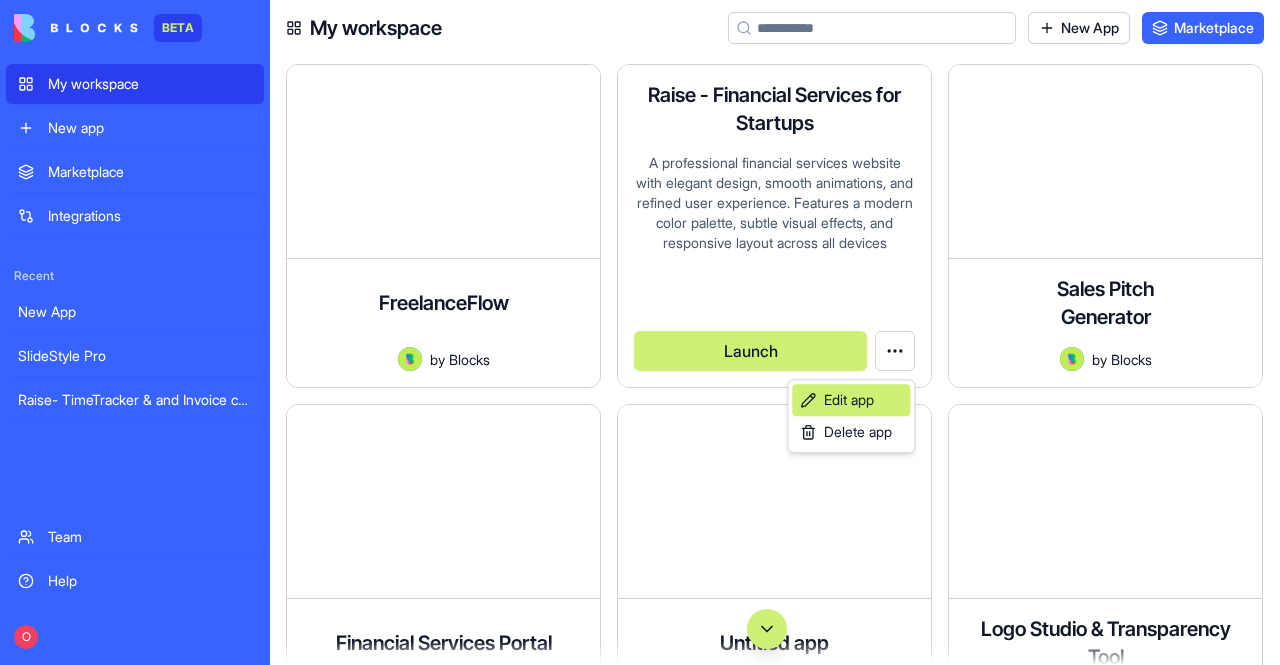 click on "Edit app" at bounding box center (849, 400) 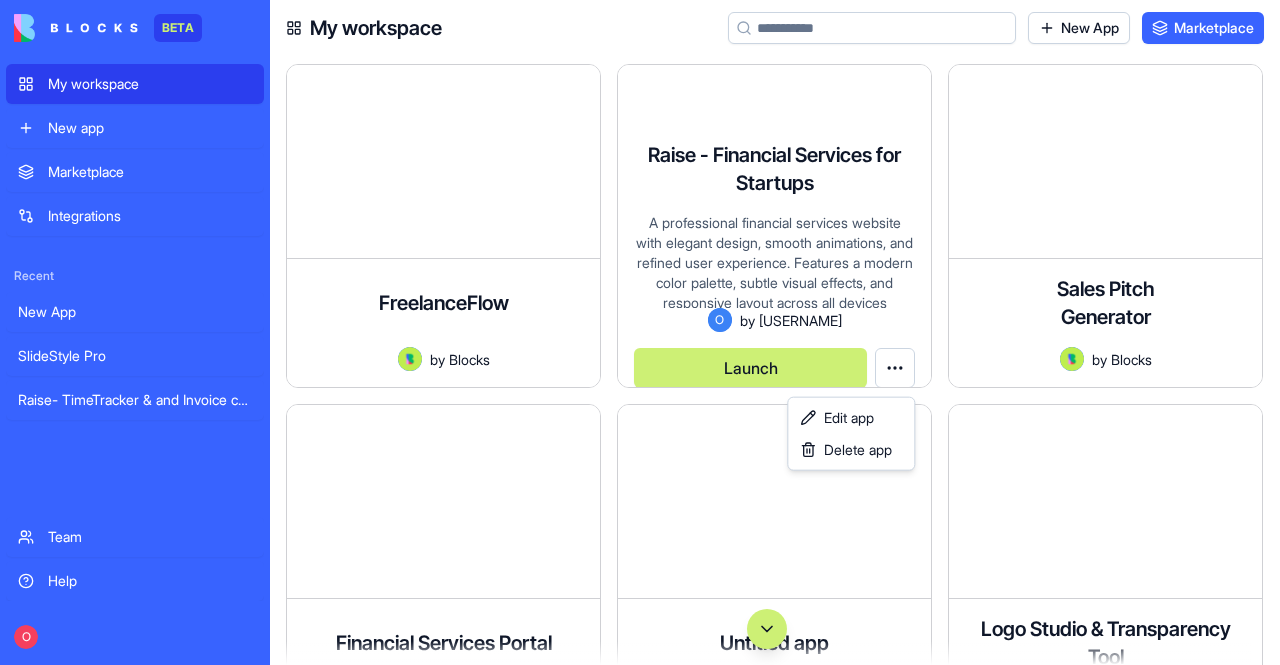scroll, scrollTop: 17, scrollLeft: 0, axis: vertical 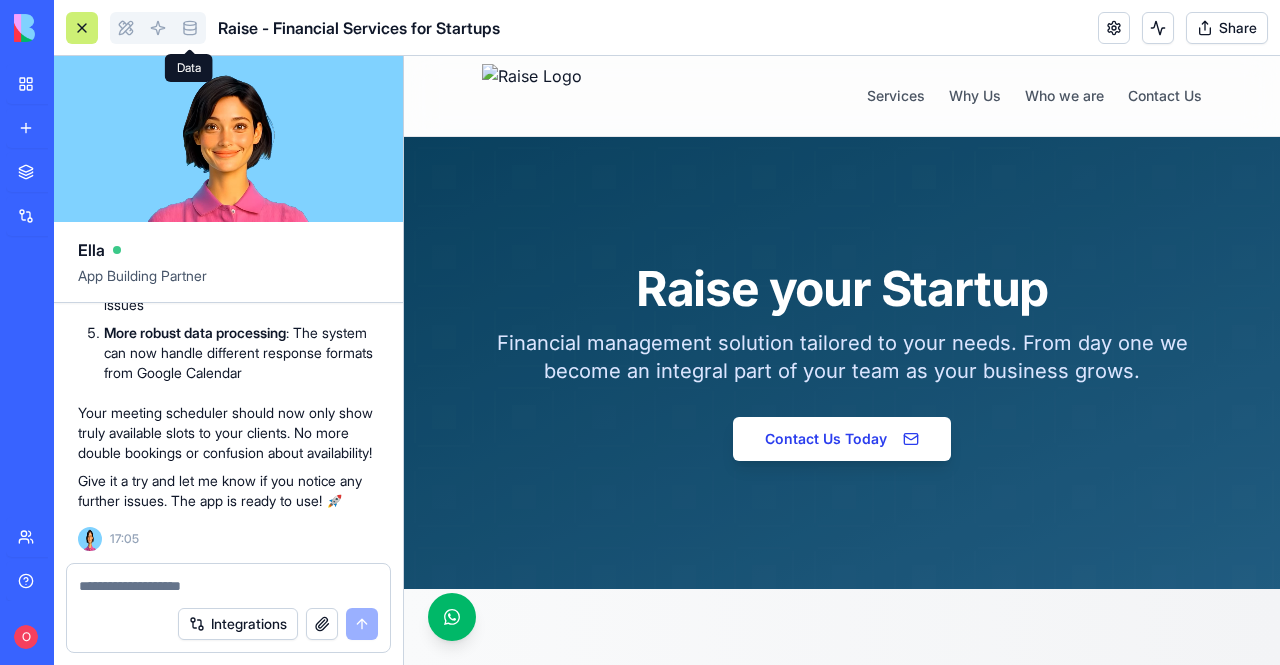 click at bounding box center (190, 28) 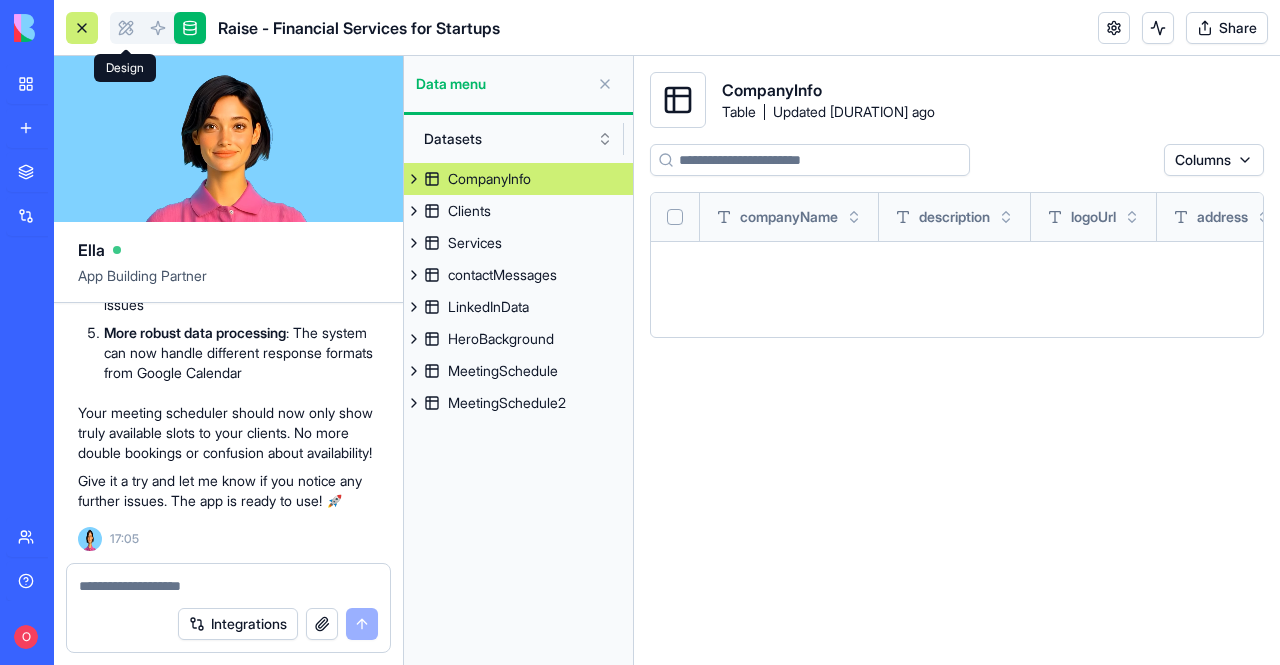 click at bounding box center (126, 28) 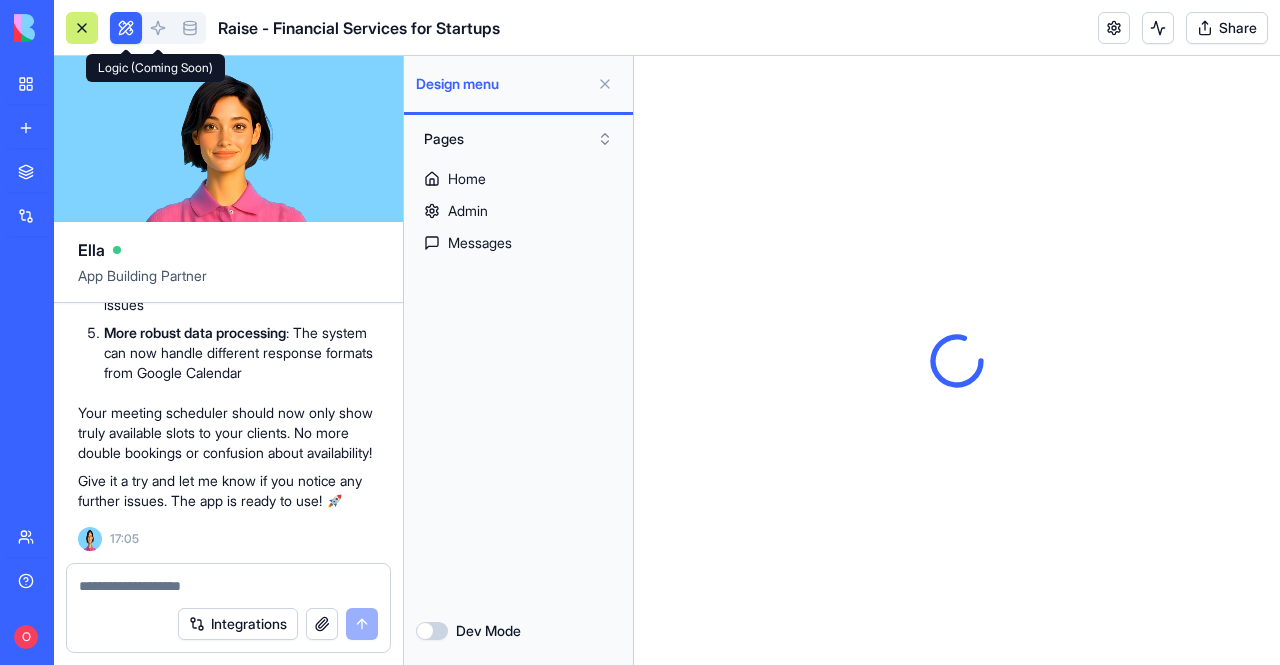 scroll, scrollTop: 0, scrollLeft: 0, axis: both 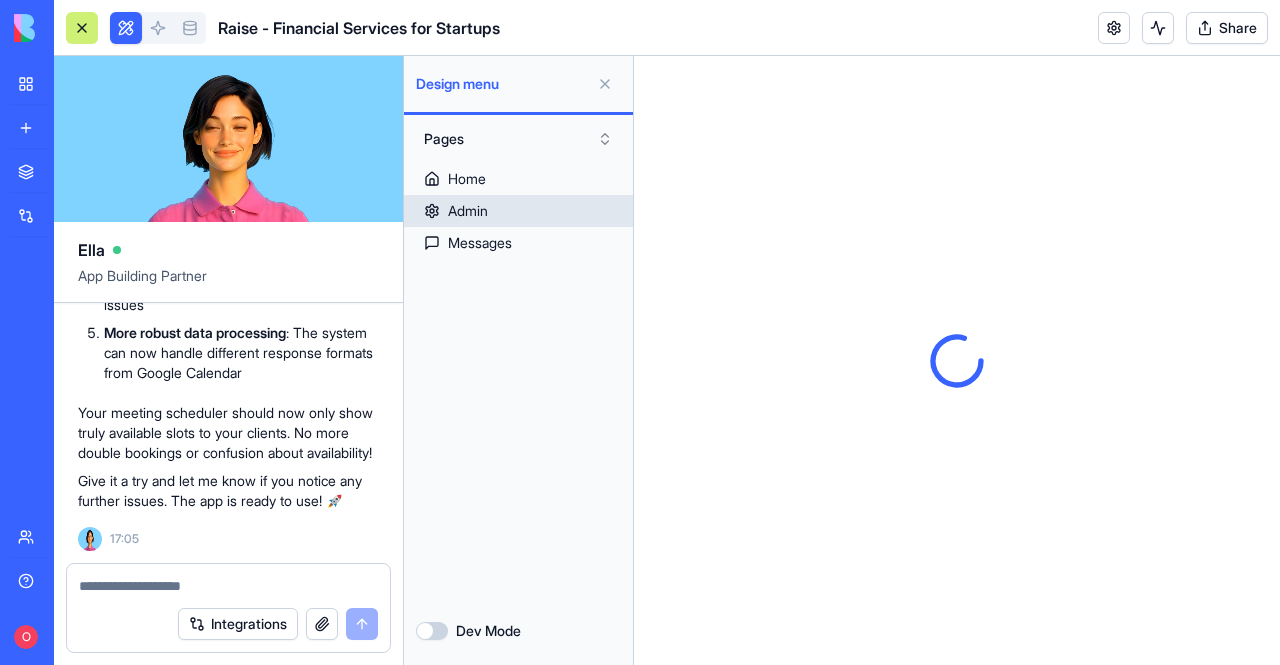 click on "Admin" at bounding box center [468, 211] 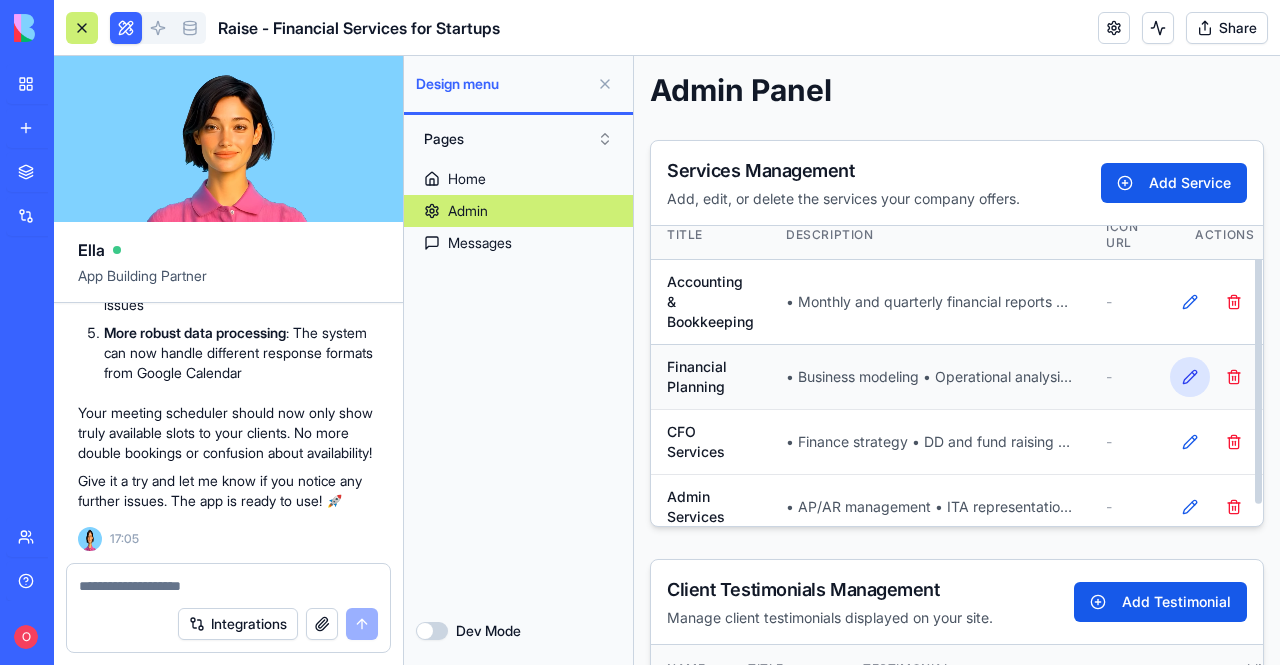 scroll, scrollTop: 26, scrollLeft: 0, axis: vertical 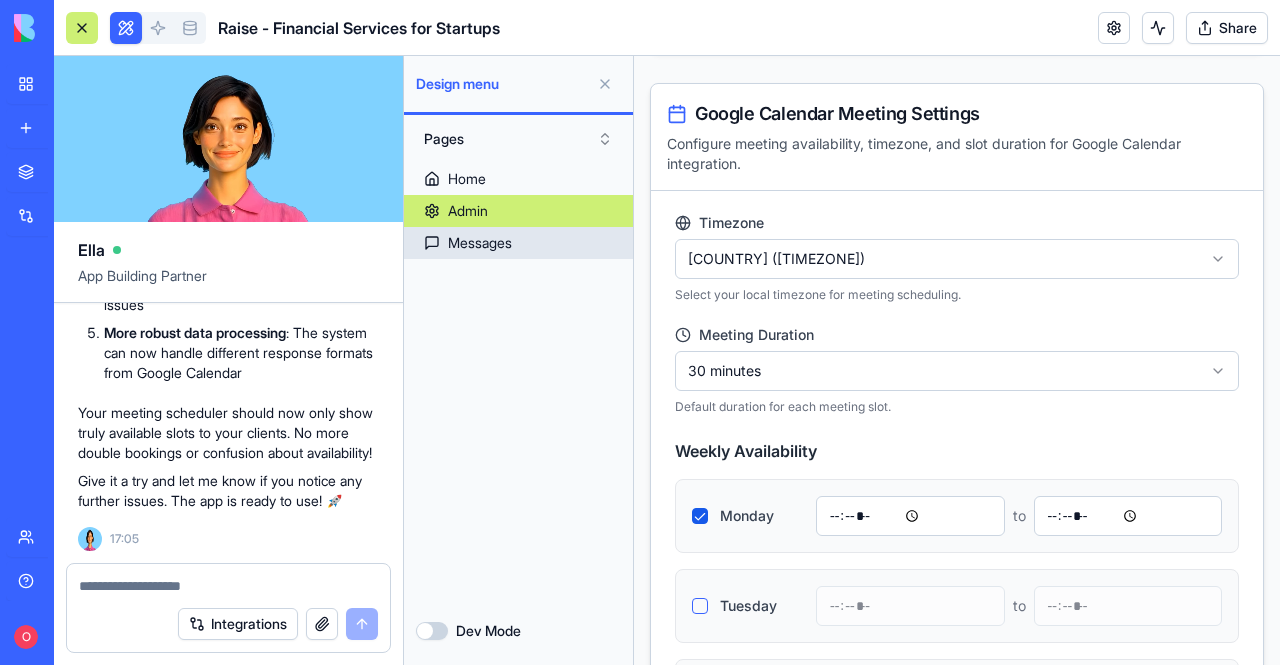 click on "Messages" at bounding box center (518, 243) 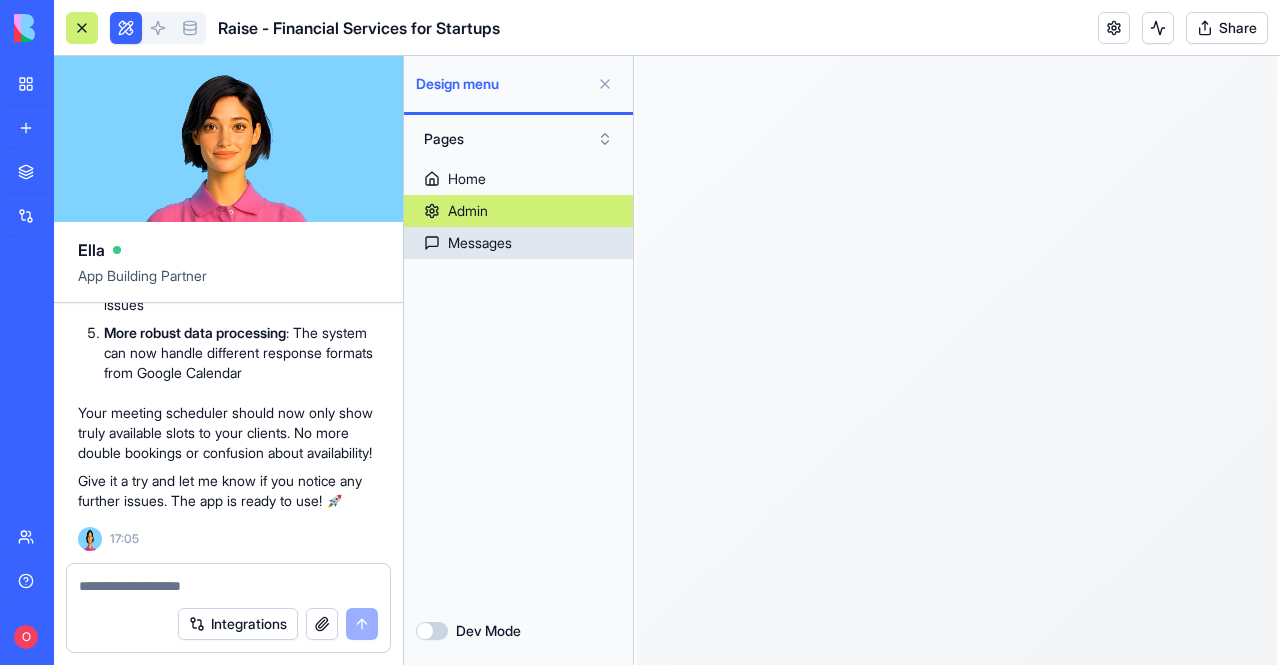 scroll, scrollTop: 0, scrollLeft: 0, axis: both 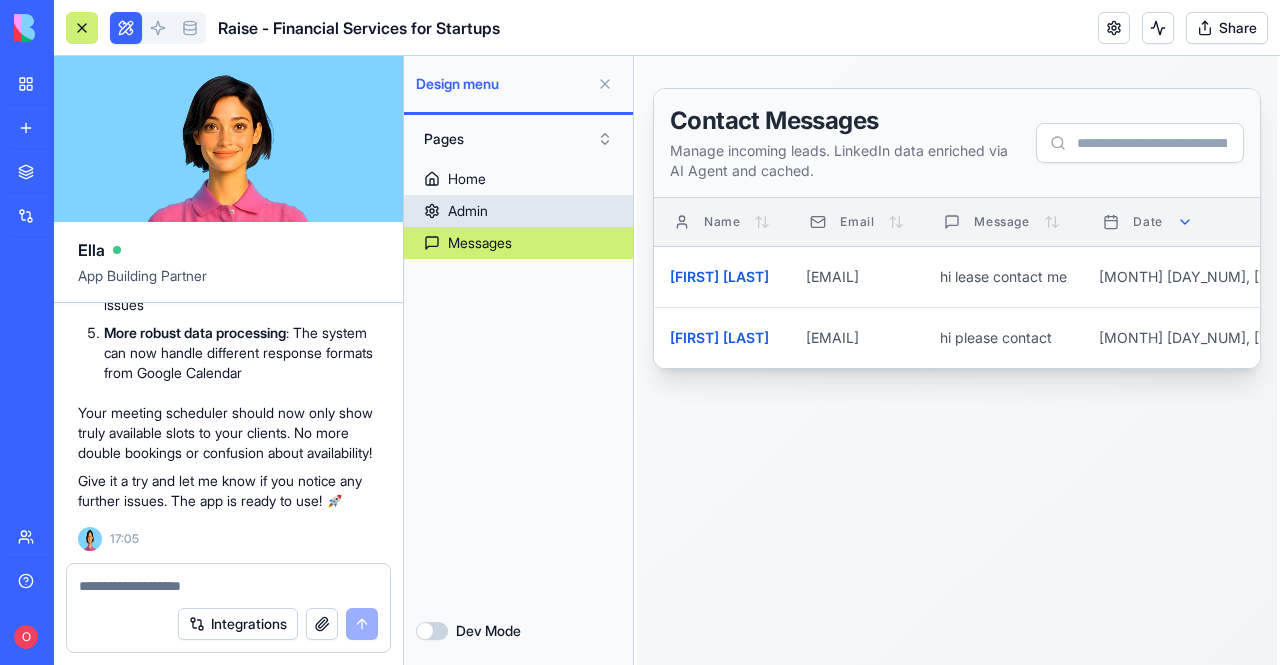 click on "Admin" at bounding box center (518, 211) 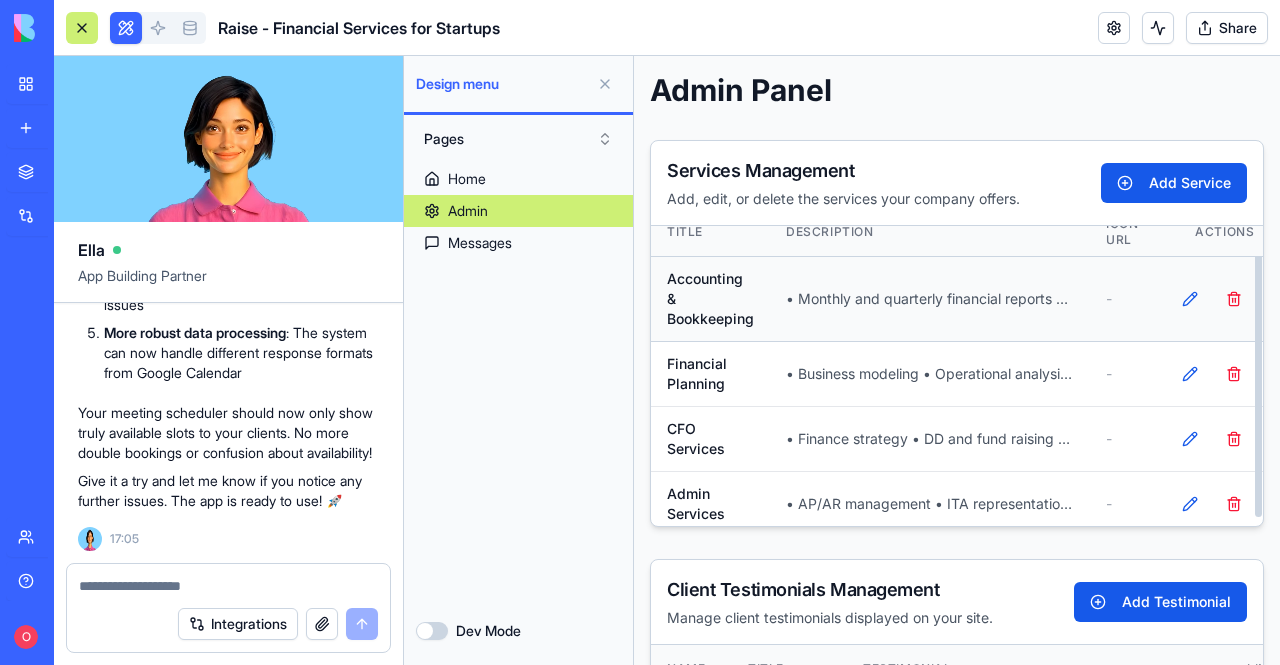 scroll, scrollTop: 26, scrollLeft: 0, axis: vertical 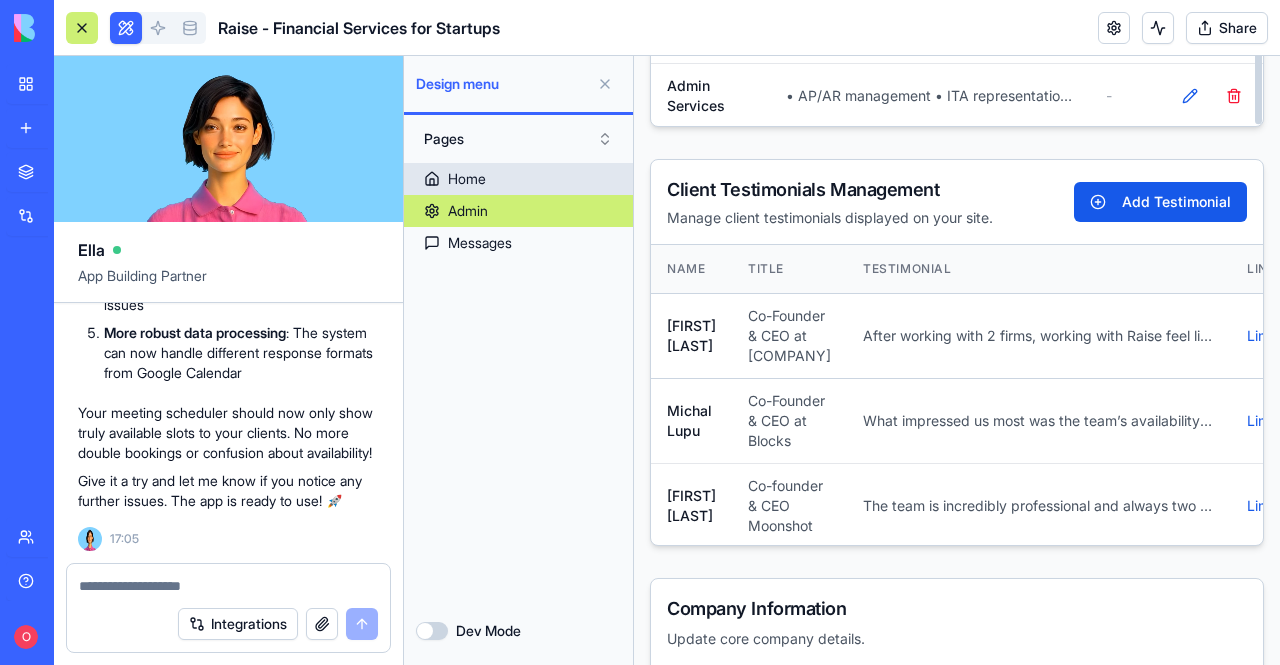 click on "Home" at bounding box center [518, 179] 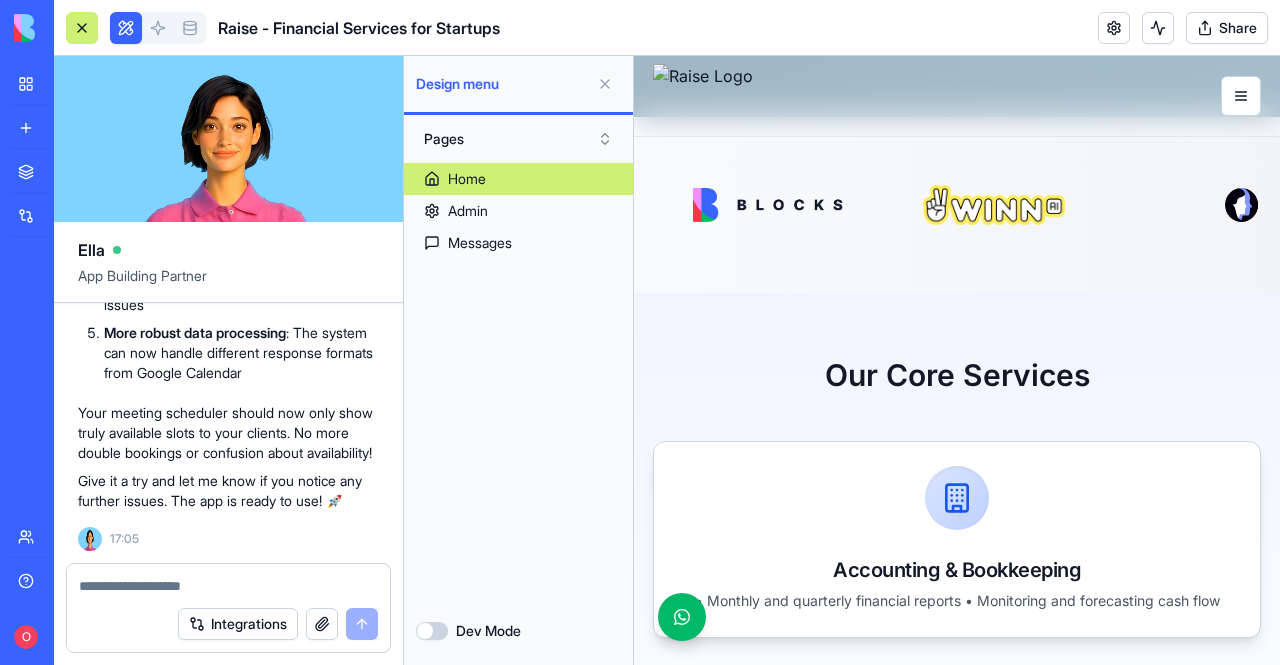 click on "Home" at bounding box center [518, 179] 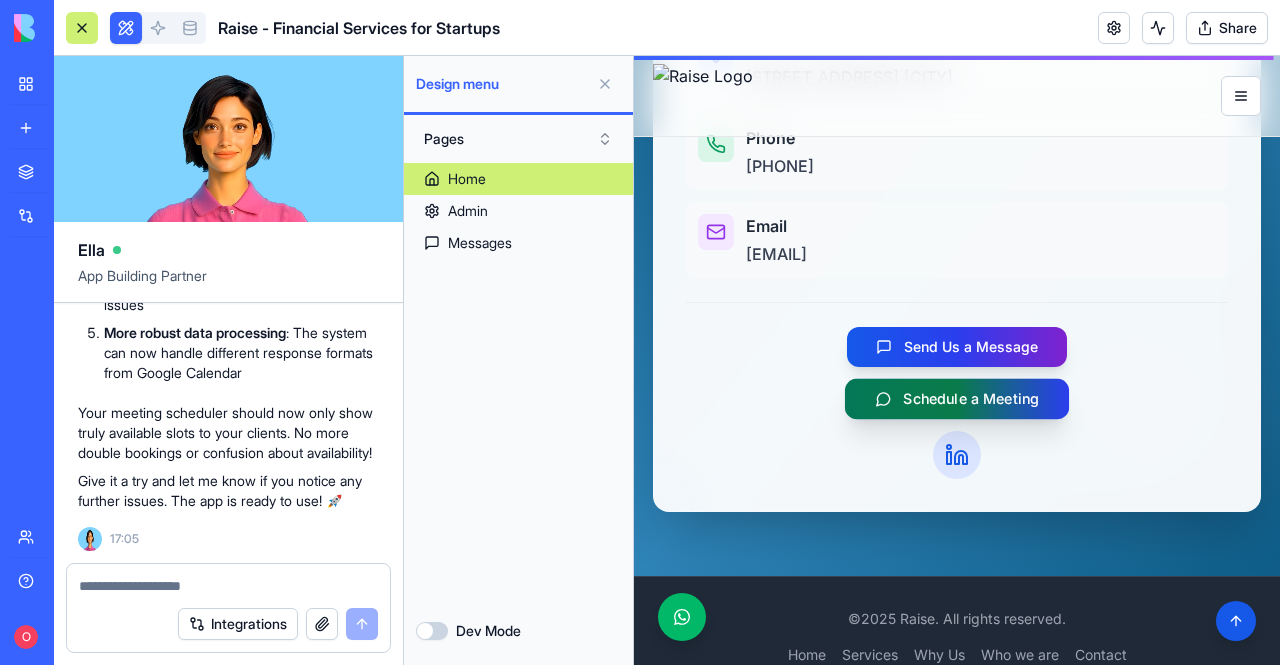 scroll, scrollTop: 4165, scrollLeft: 0, axis: vertical 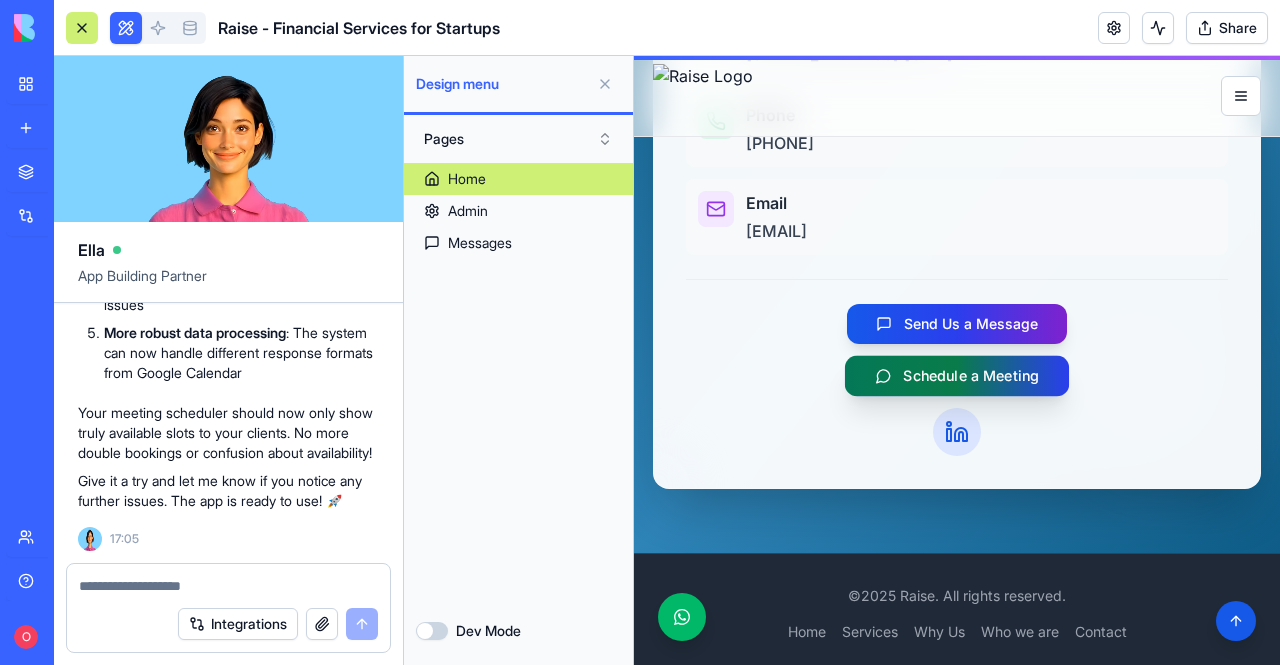 click on "Schedule a Meeting" at bounding box center (971, 376) 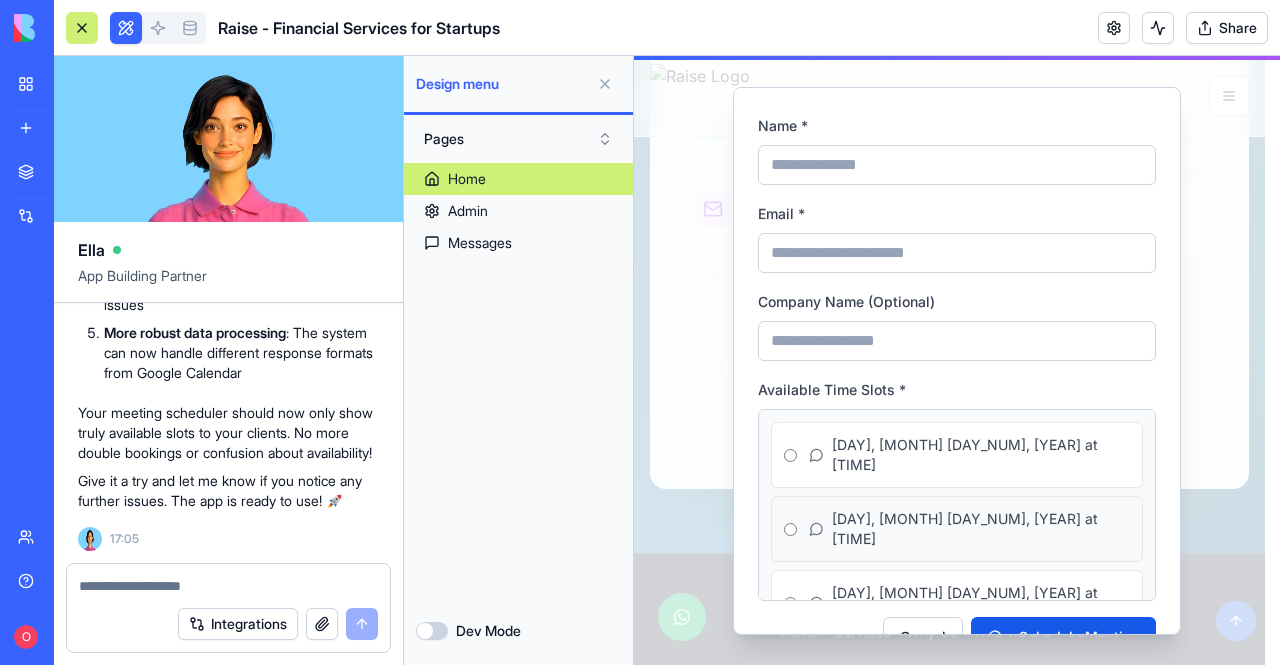 scroll, scrollTop: 158, scrollLeft: 0, axis: vertical 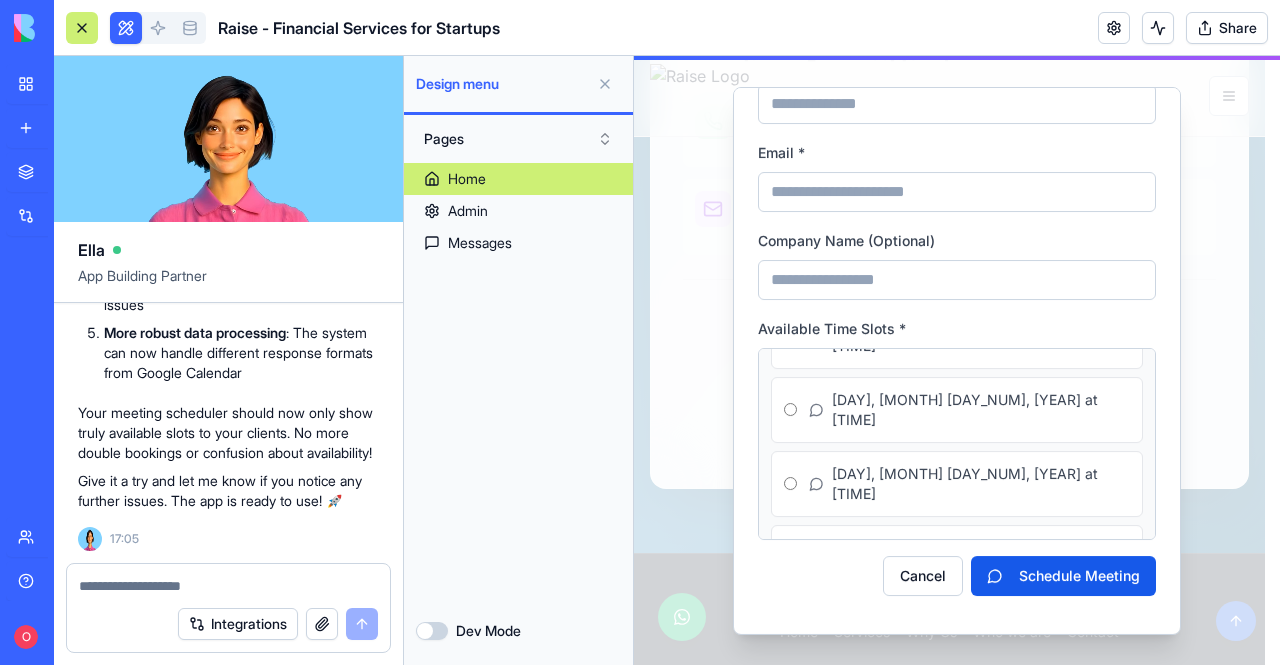 click at bounding box center (957, 360) 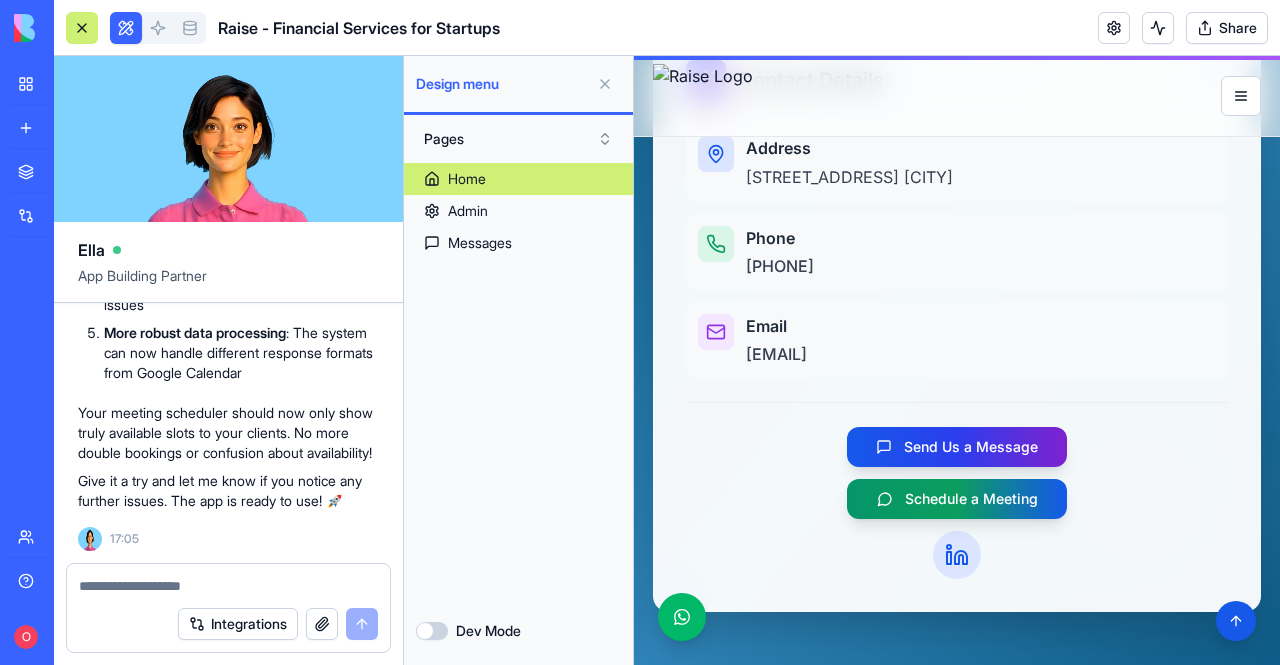 scroll, scrollTop: 4165, scrollLeft: 0, axis: vertical 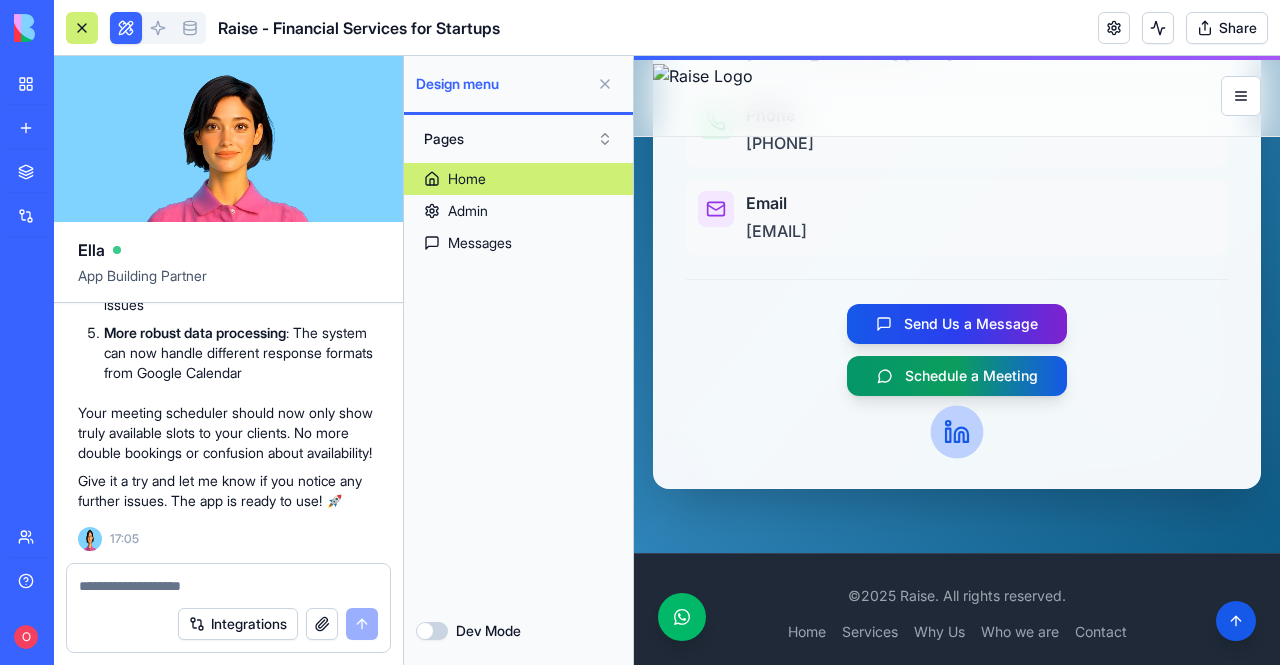 click 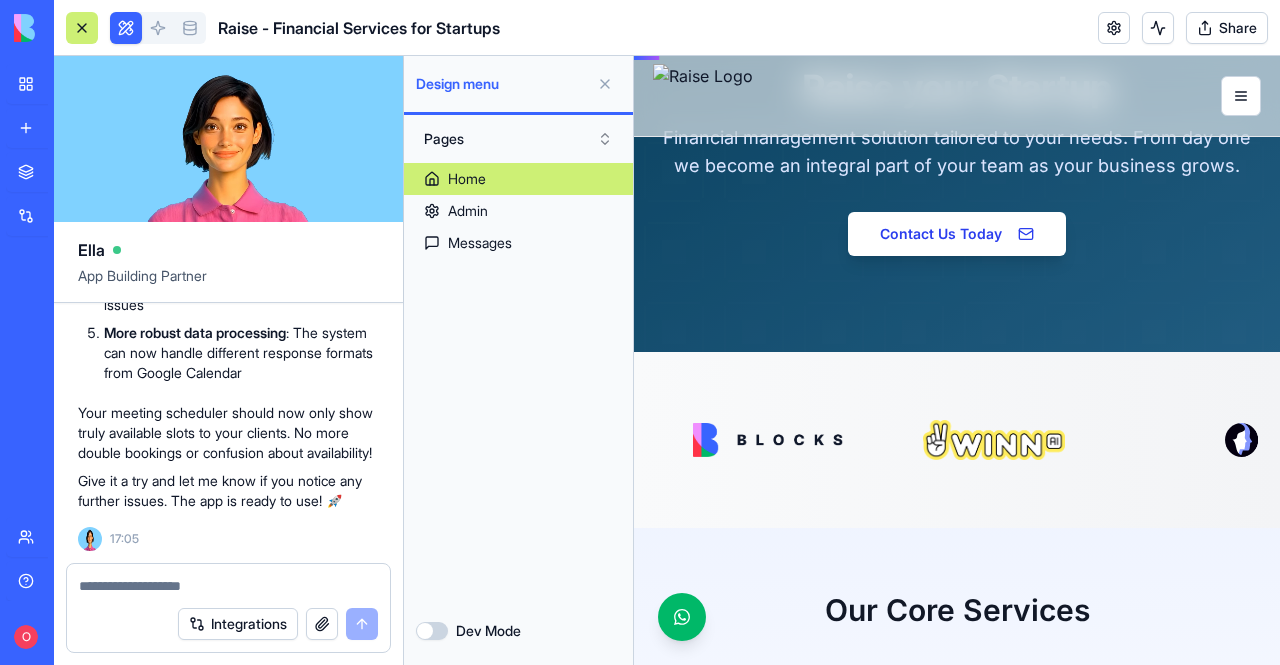 scroll, scrollTop: 0, scrollLeft: 0, axis: both 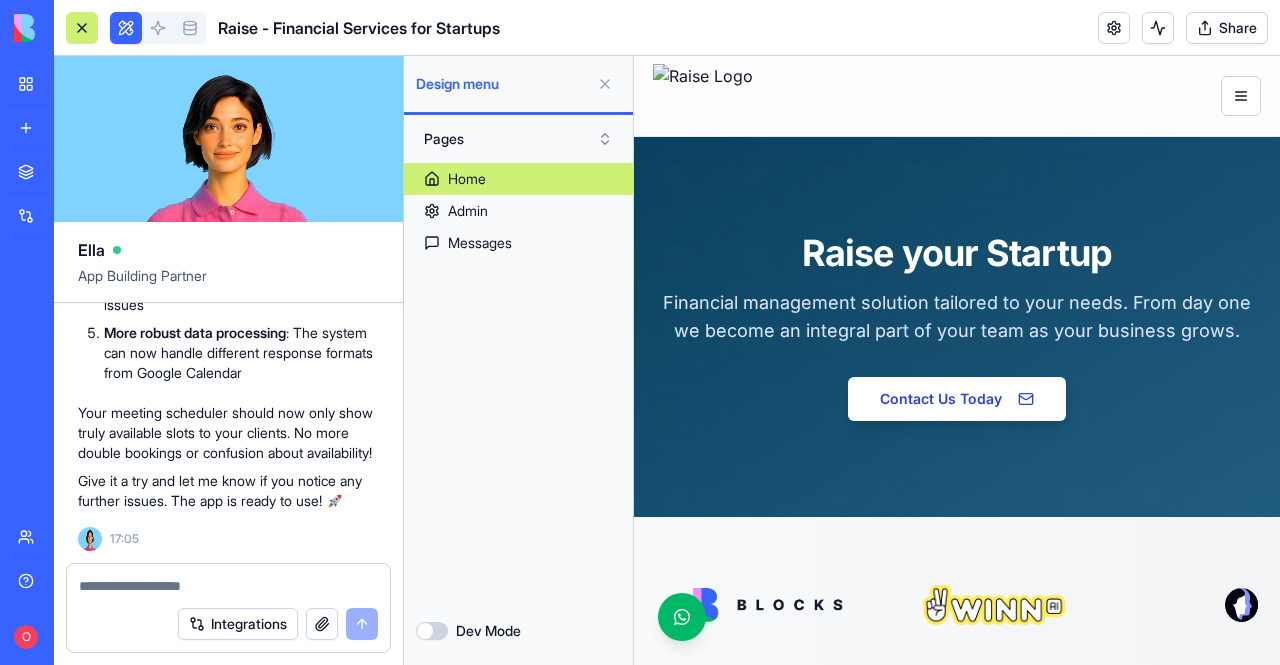 click at bounding box center (228, 586) 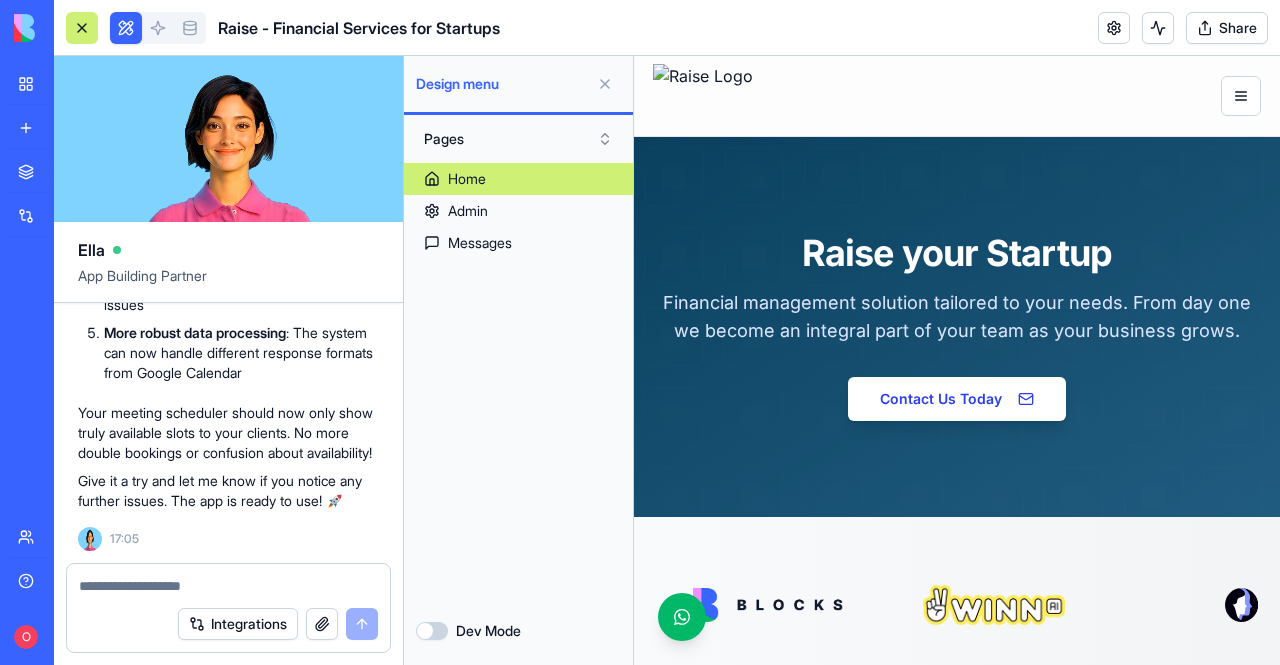 type on "*" 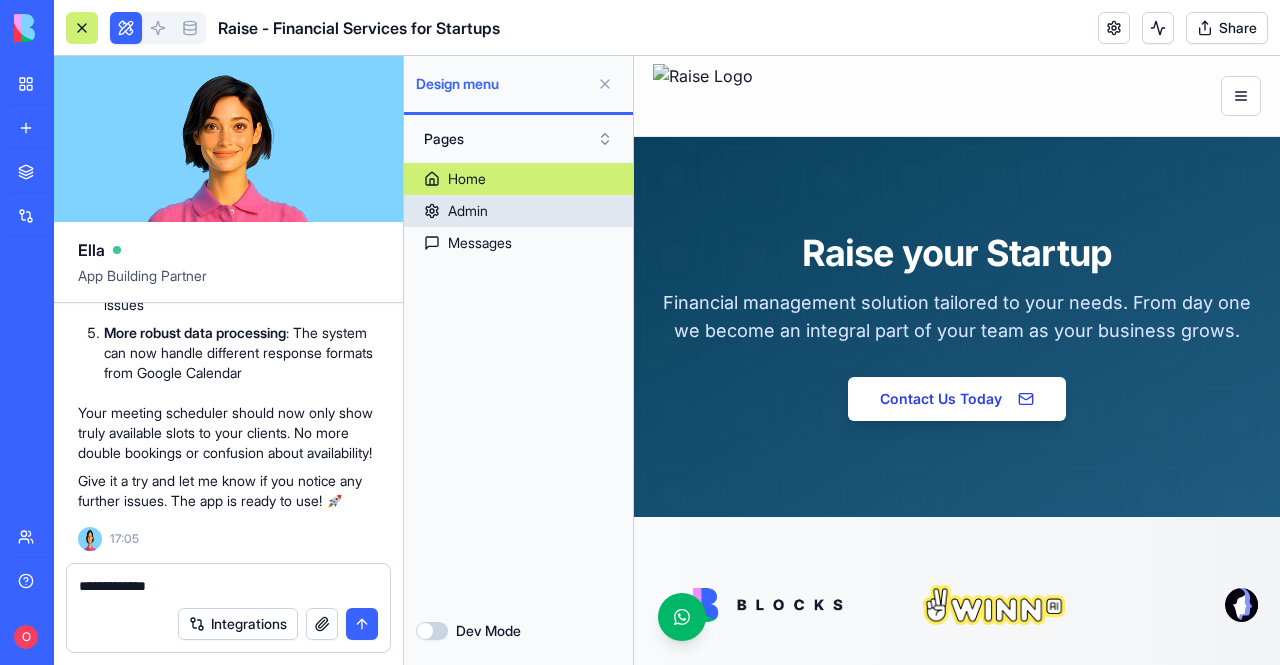click on "Admin" at bounding box center (518, 211) 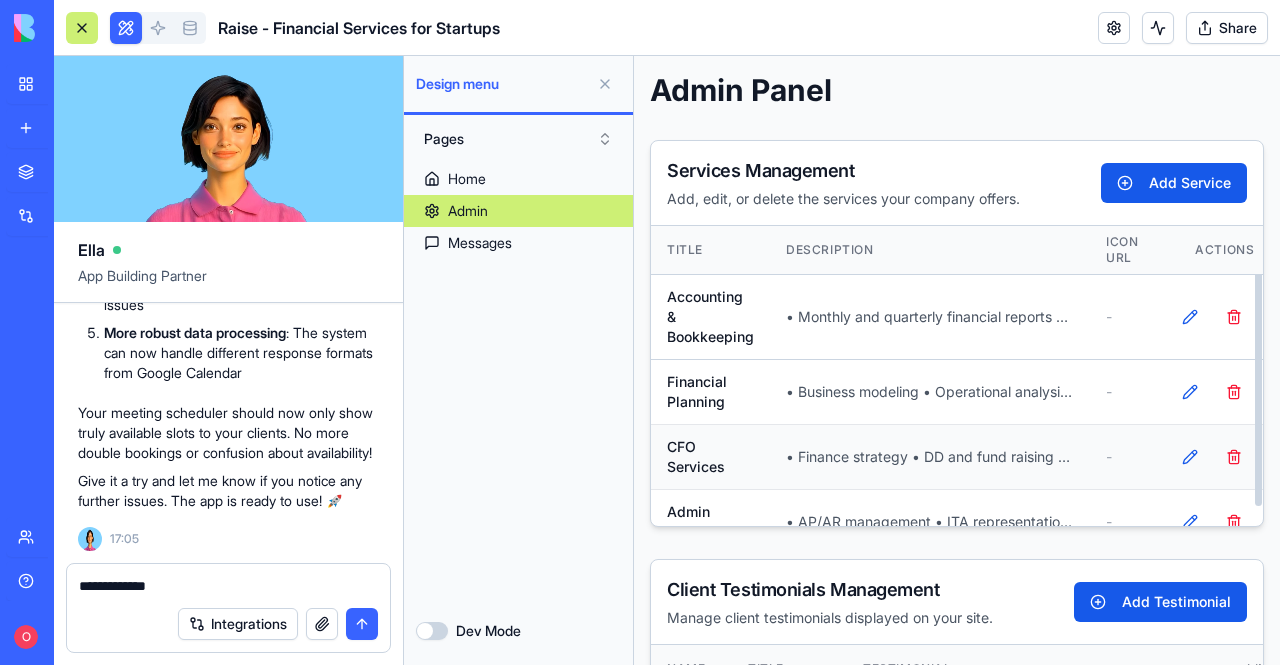 scroll, scrollTop: 26, scrollLeft: 0, axis: vertical 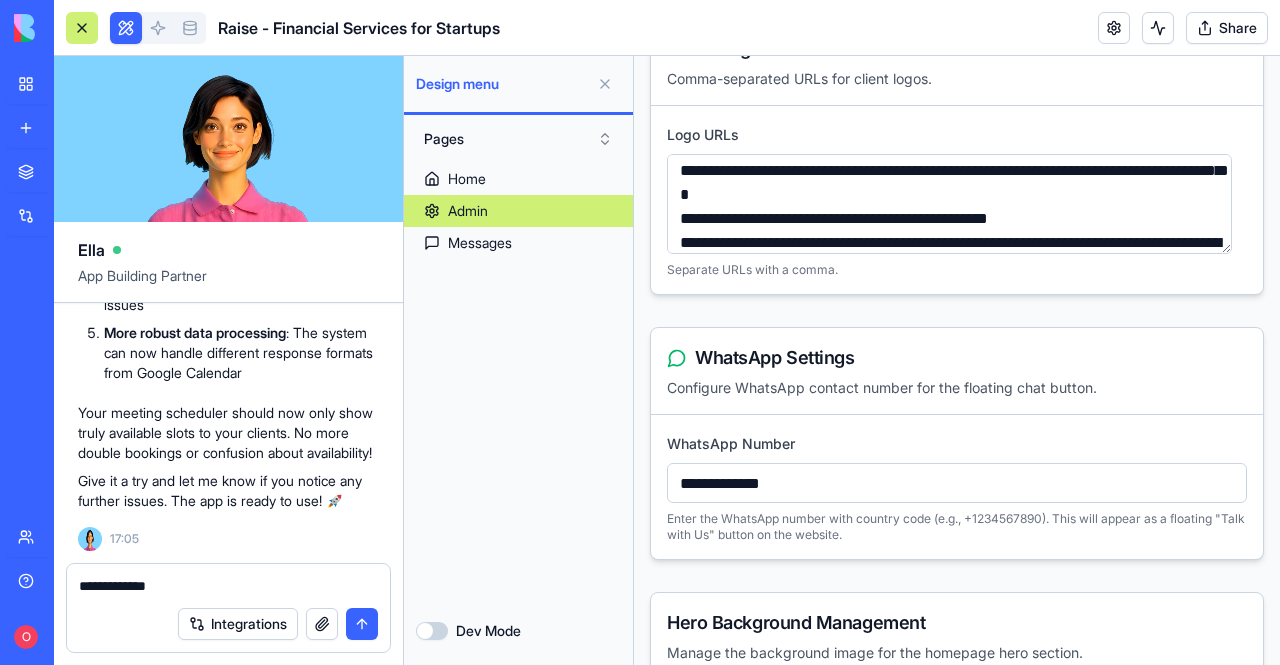drag, startPoint x: 199, startPoint y: 583, endPoint x: 12, endPoint y: 579, distance: 187.04277 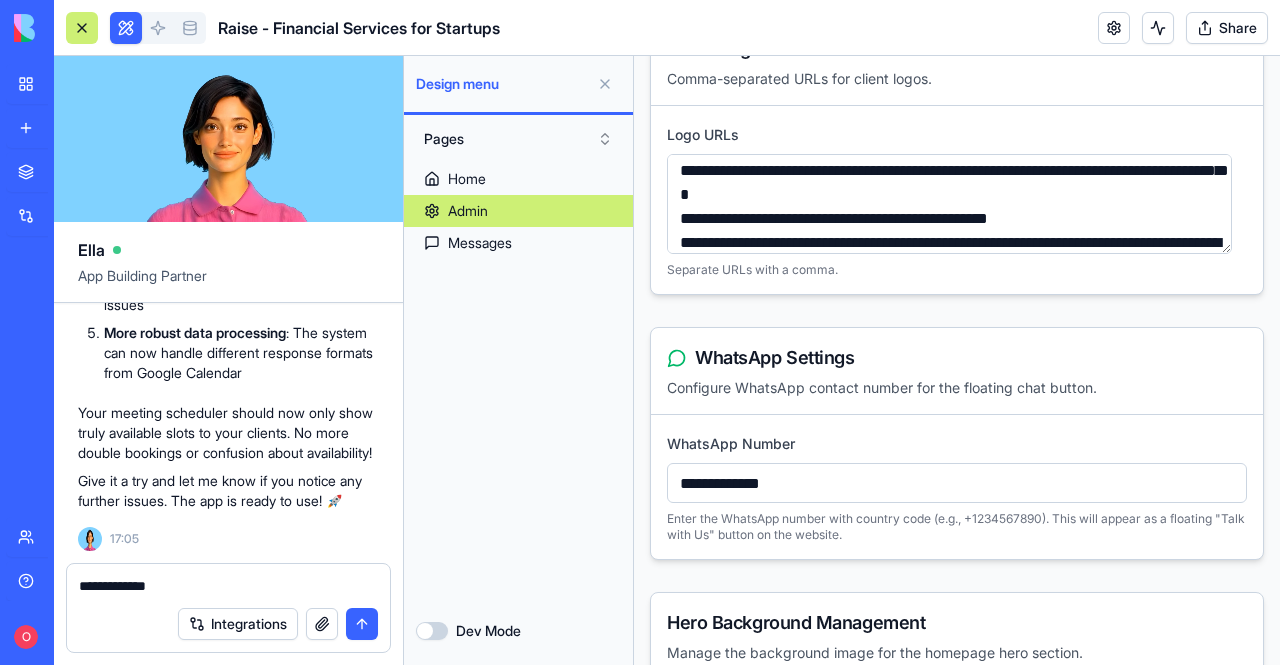 click on "BETA My workspace New app Marketplace Integrations Recent New App SlideStyle Pro Raise- TimeTracker & and Invoice charges Team Help O Raise - Financial Services for Startups Share Ella App Building Partner Build me a website for myself. I have a company that provide a CFO & accountant services. Please take all my company information from the linkedin and about myself.
Please give me a management page where I can upload names, linkedin URL and pictures of customers and it'll be presented in the website. And also a place to upload my company data and picture
Here is my Linkedin: https://il.linkedin.com/in/[USERNAME]
Undo [TIME] Hi [FIRST]! I'm going to build you a professional website for your CFO & accountant services company. Let me get started right away! 🌟
🚀 Professional Financial Services Website Coming Up!
Let me check your current app details and LinkedIn information to create a website that perfectly represents your business. Now, let me create the pages for your website:" at bounding box center [640, 332] 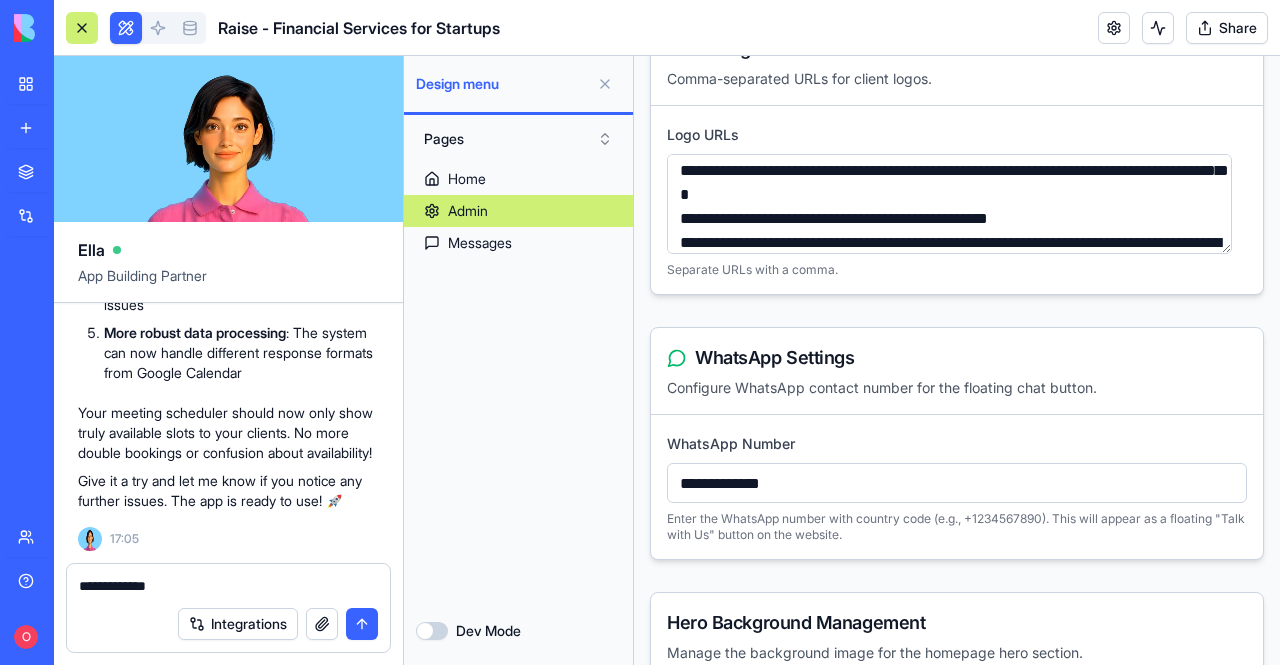 click on "**********" at bounding box center [228, 580] 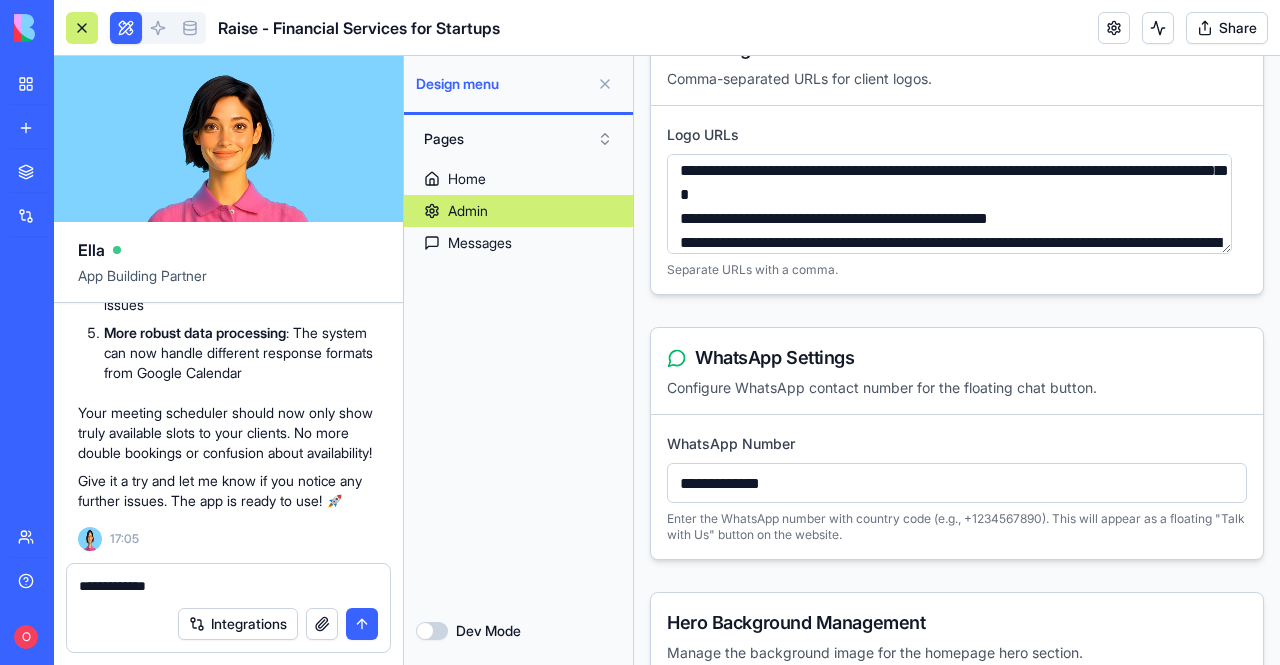 drag, startPoint x: 252, startPoint y: 583, endPoint x: 54, endPoint y: 581, distance: 198.0101 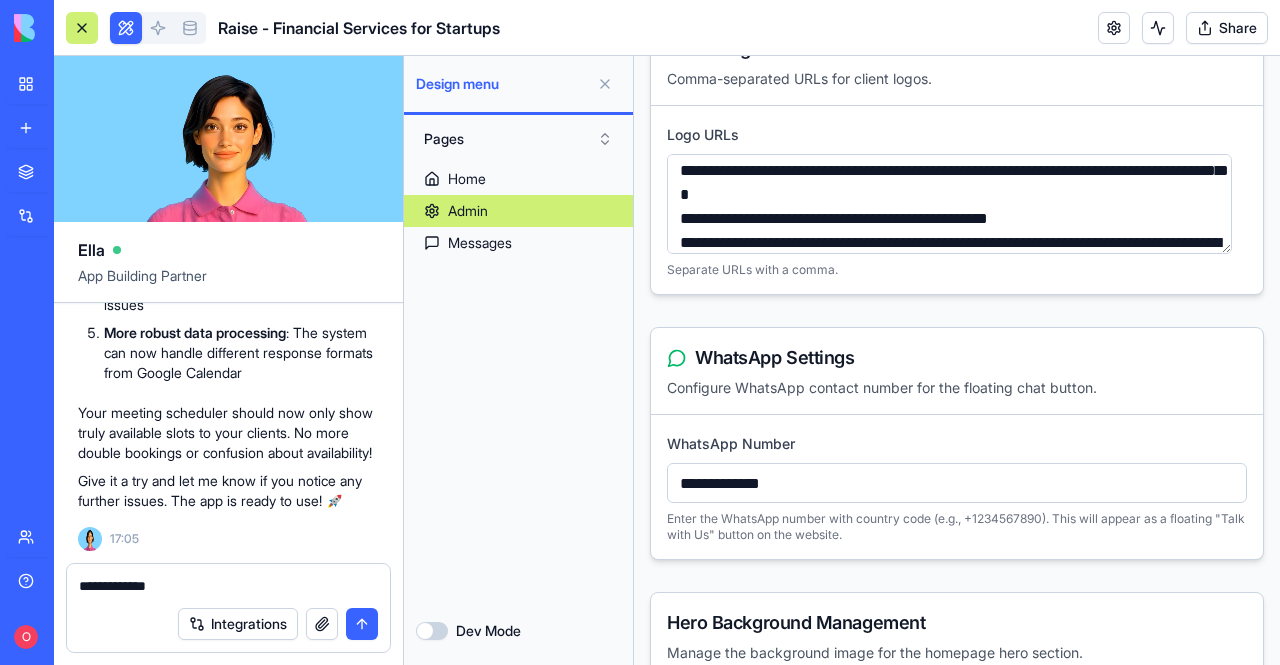 click on "**********" at bounding box center (228, 614) 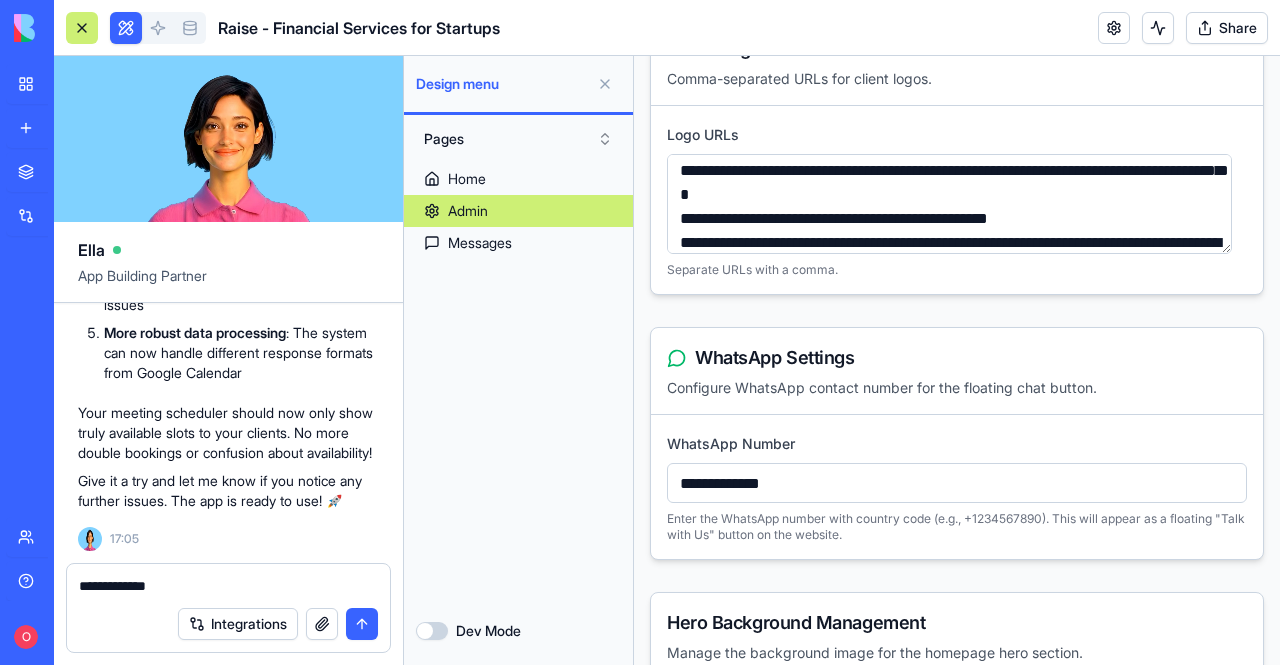 type on "*" 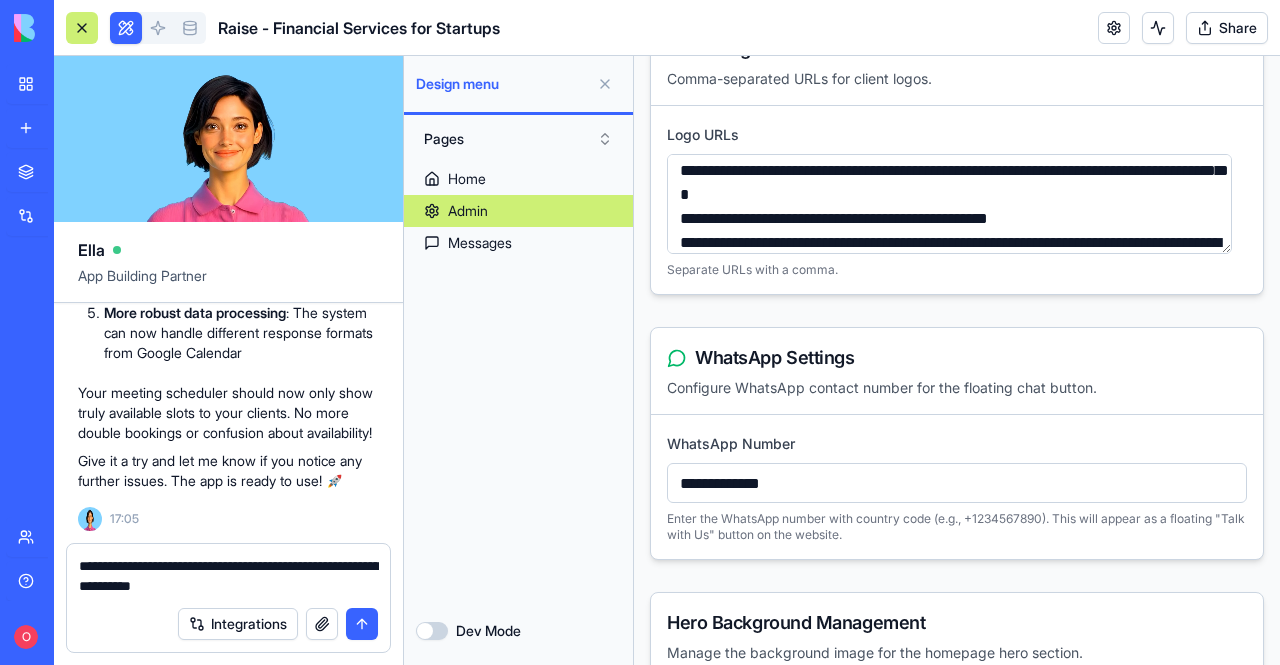 type on "**********" 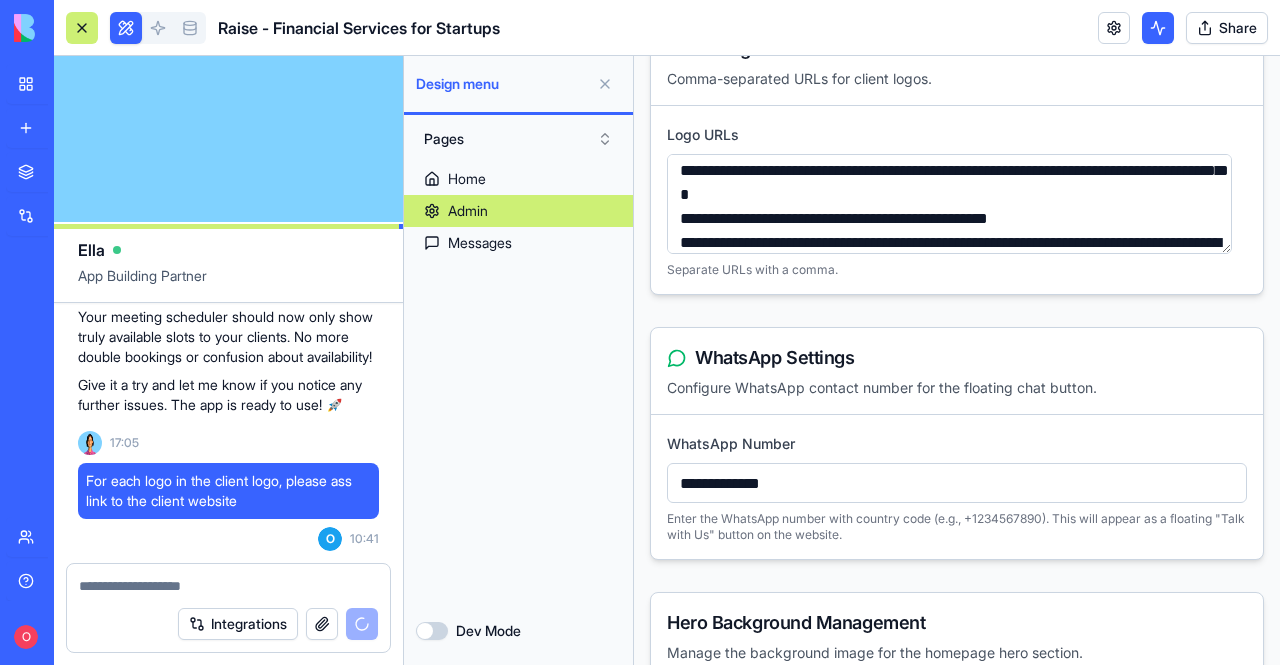 scroll, scrollTop: 215909, scrollLeft: 0, axis: vertical 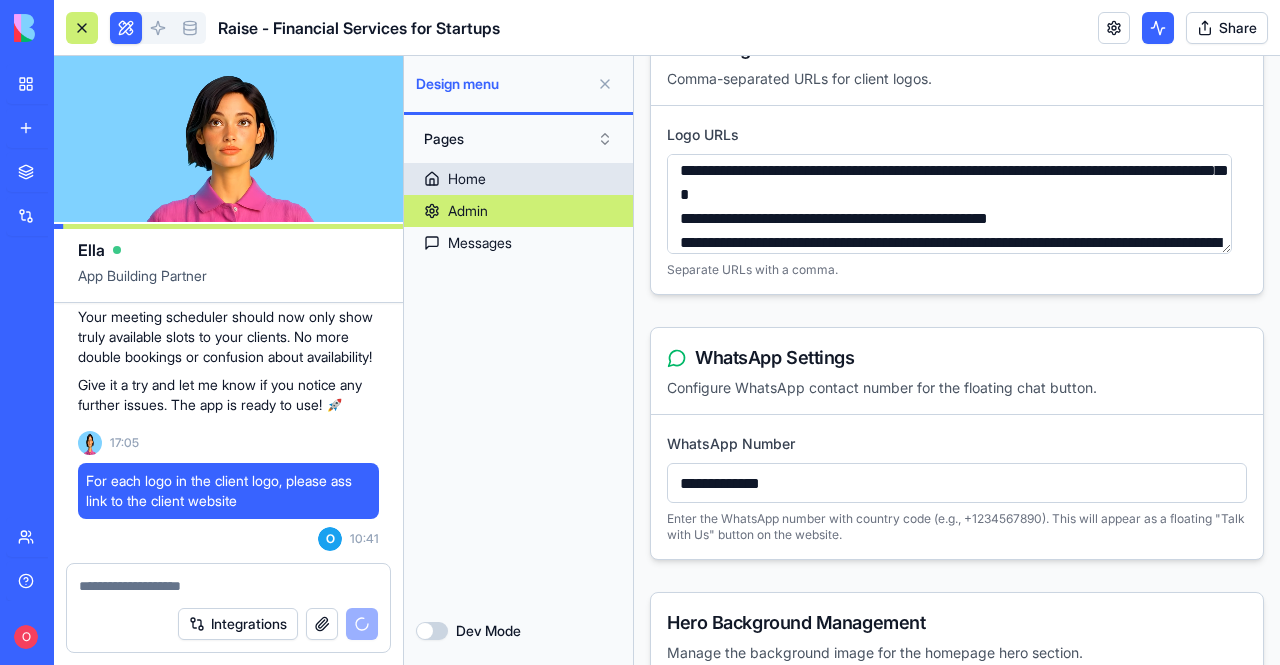 click on "Home" at bounding box center [467, 179] 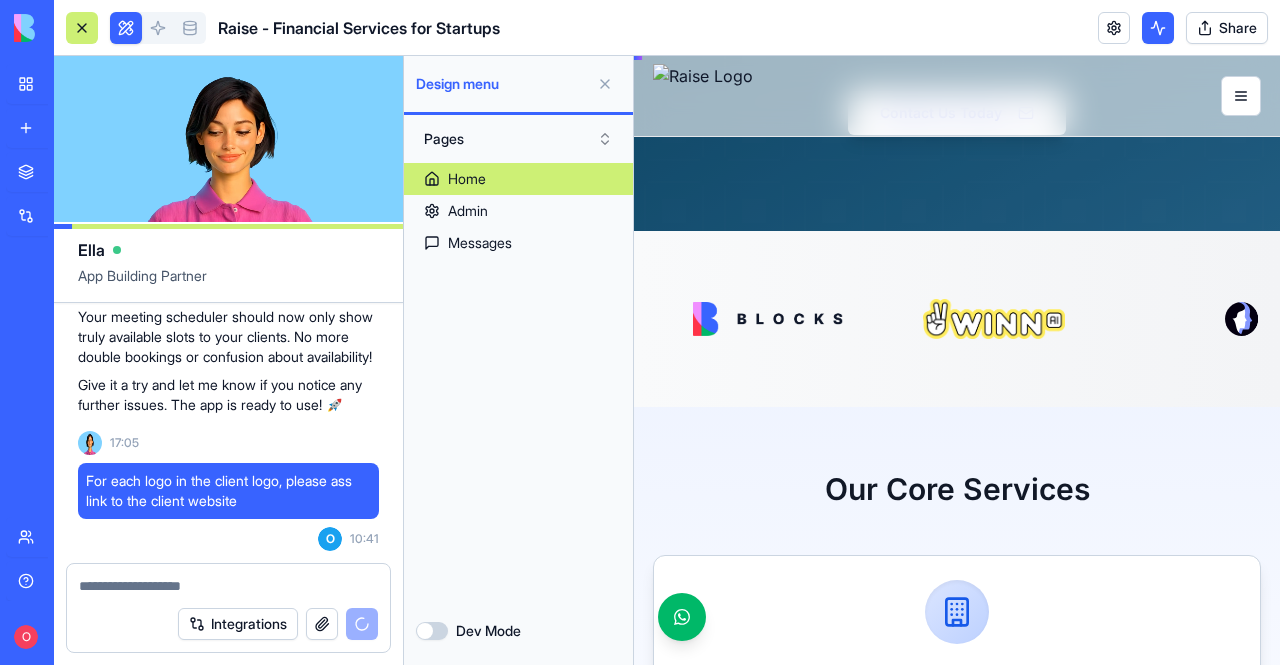 scroll, scrollTop: 0, scrollLeft: 0, axis: both 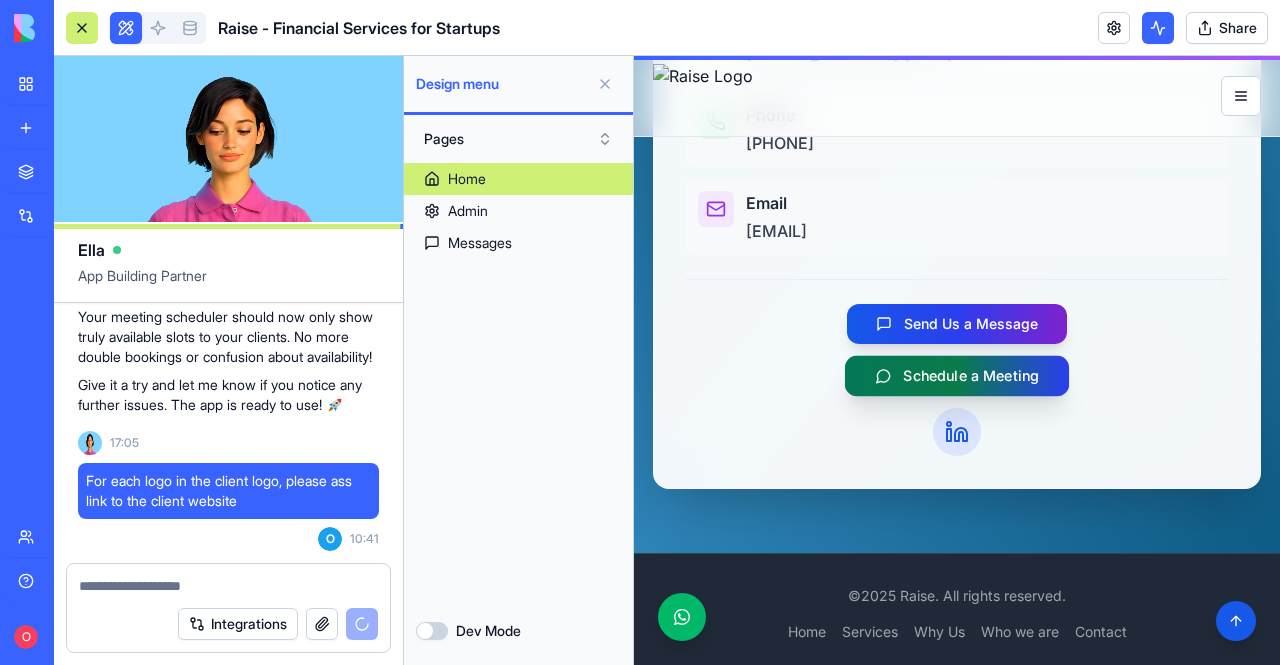 type 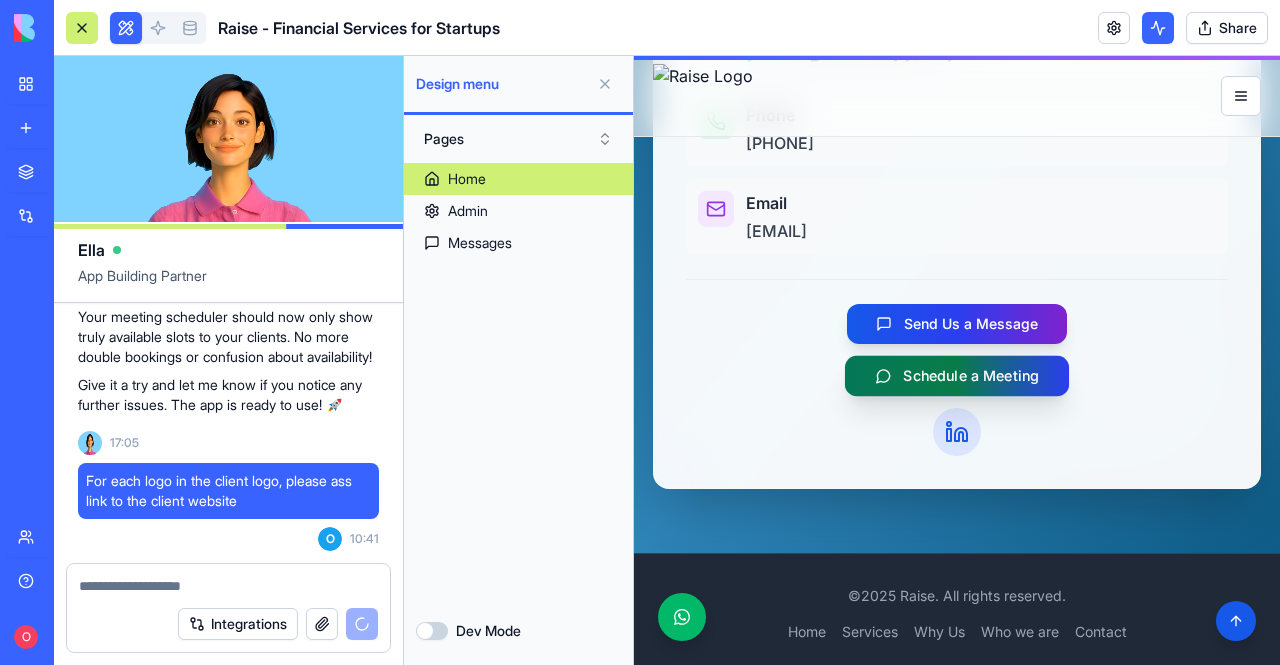 click on "Schedule a Meeting" at bounding box center [971, 376] 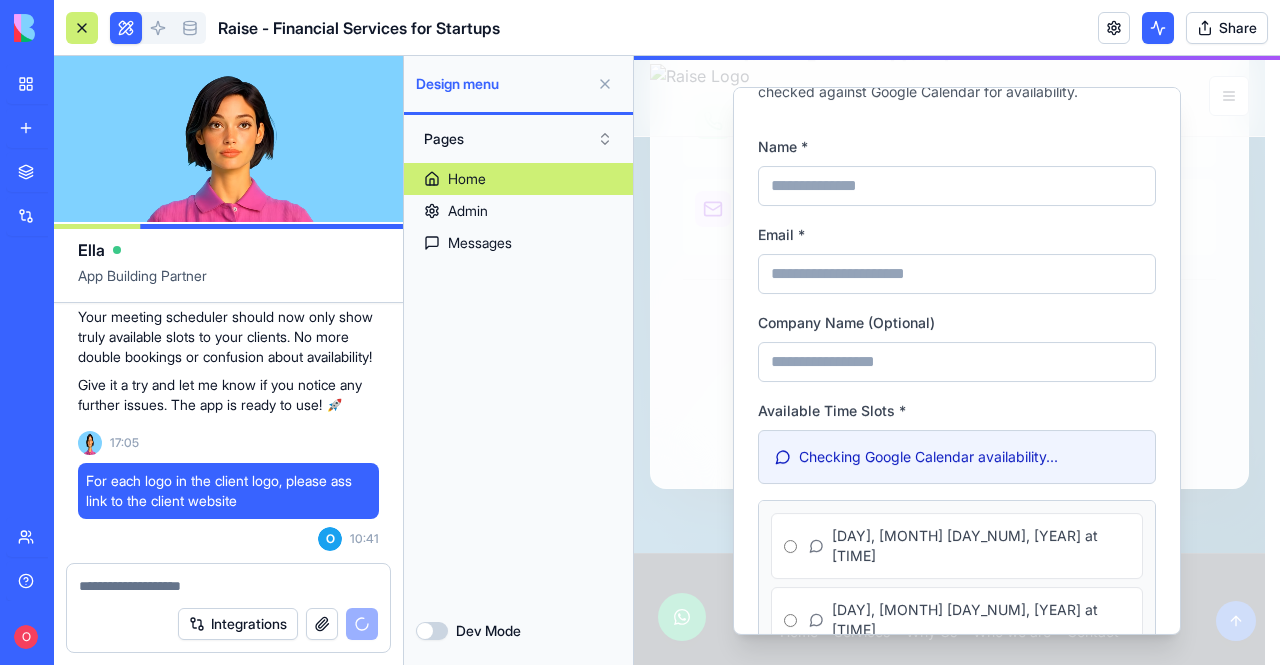 scroll, scrollTop: 100, scrollLeft: 0, axis: vertical 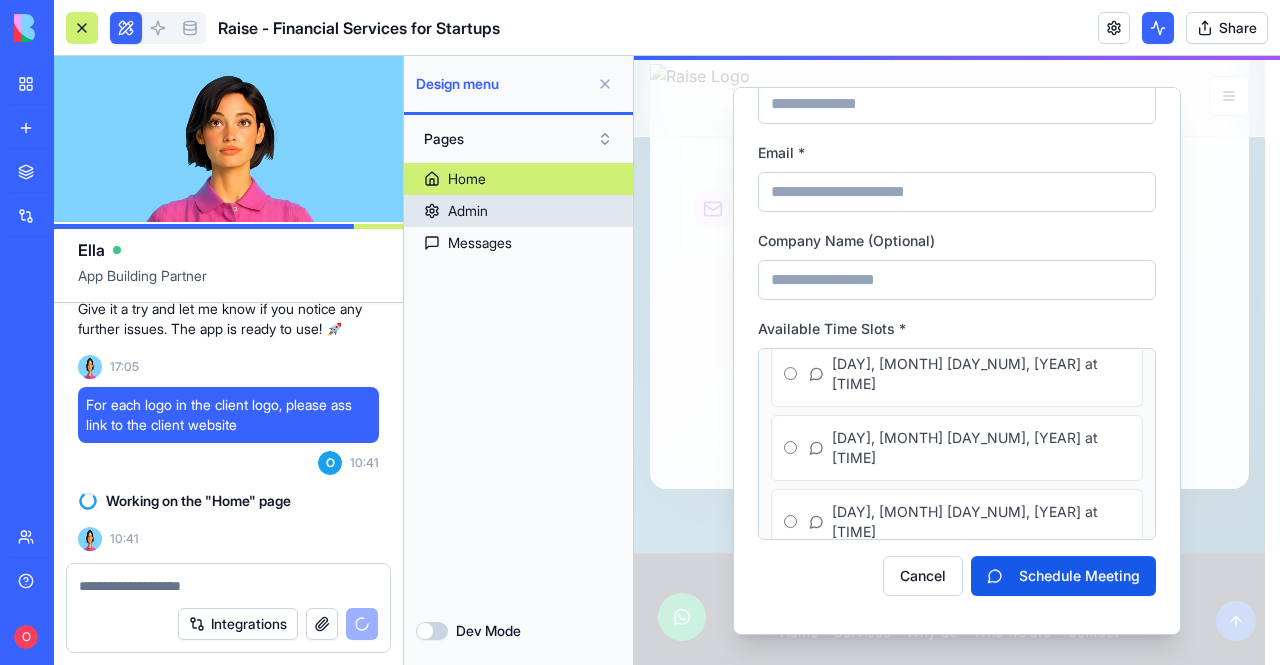 click on "Admin" at bounding box center [518, 211] 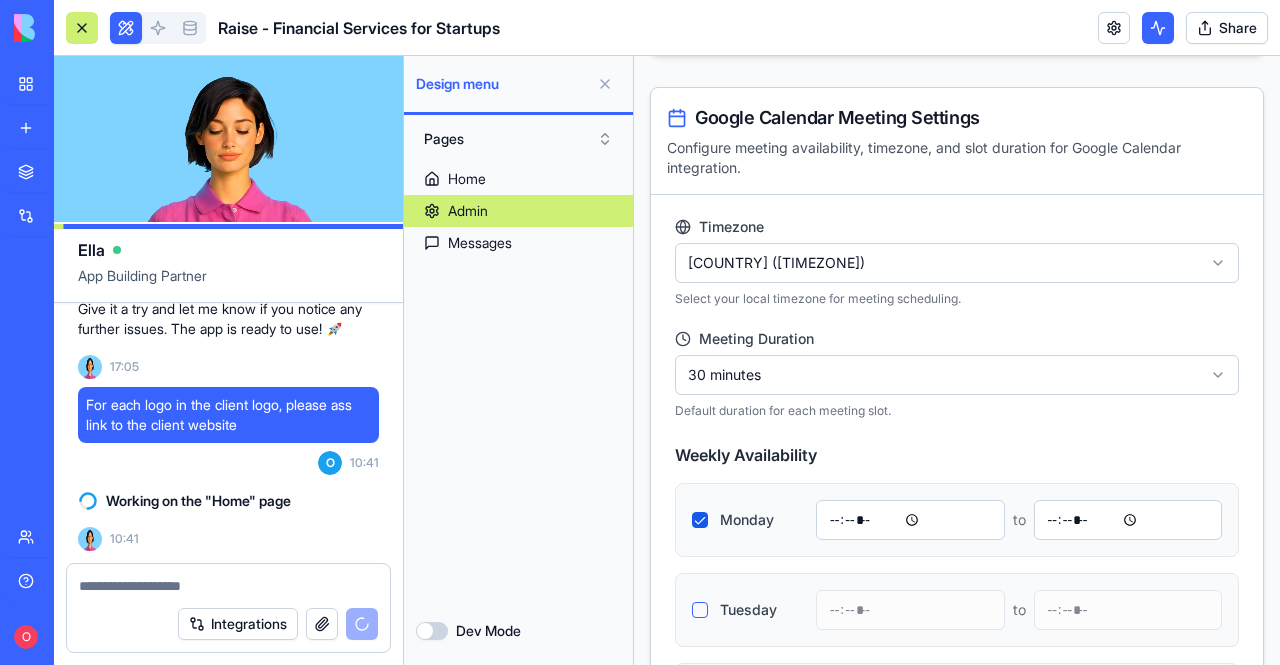 scroll, scrollTop: 1665, scrollLeft: 0, axis: vertical 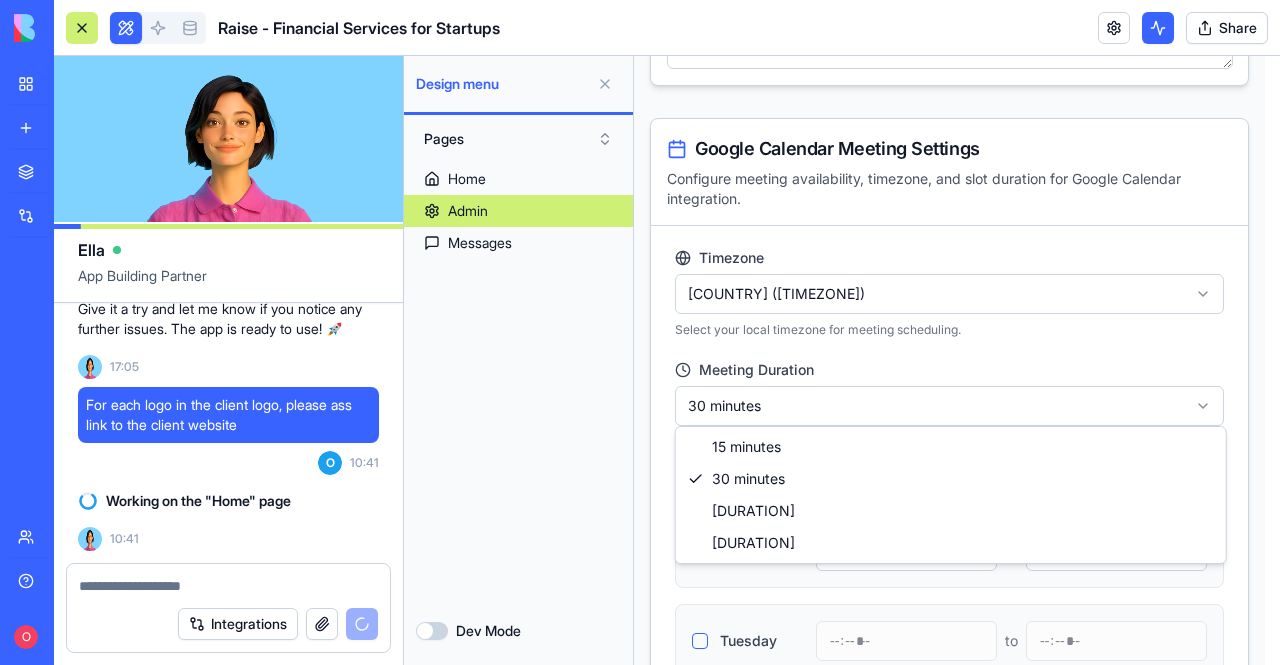 click on "Admin Panel Services Management Add, edit, or delete the services your company offers.  Add Service Title Description Icon URL Actions Accounting & Bookkeeping • Monthly and quarterly financial reports
• Monitoring and forecasting cash flow - Edit Service Delete Service Financial Planning • Business modeling
• Operational analysis
• Budgeting and forecasting
• Key financial metrics monitoring - Edit Service Delete Service CFO Services • Finance strategy
• DD and fund raising prep
• Cap Table management
• Technology solutions implementation - Edit Service Delete Service Admin Services • AP/AR management
• ITA representation
• Employee management
• Ongoing administration - Edit Service Delete Service Client Testimonials Management Manage client testimonials displayed on your site.  Add Testimonial Name Title Testimonial LinkedIn Picture Actions [FIRST] [LAST] Co-Founder & CEO at [COMPANY] Link Uploaded Edit Testimonial Delete Testimonial [FIRST] [LAST] Link Uploaded Link to" at bounding box center [957, 1812] 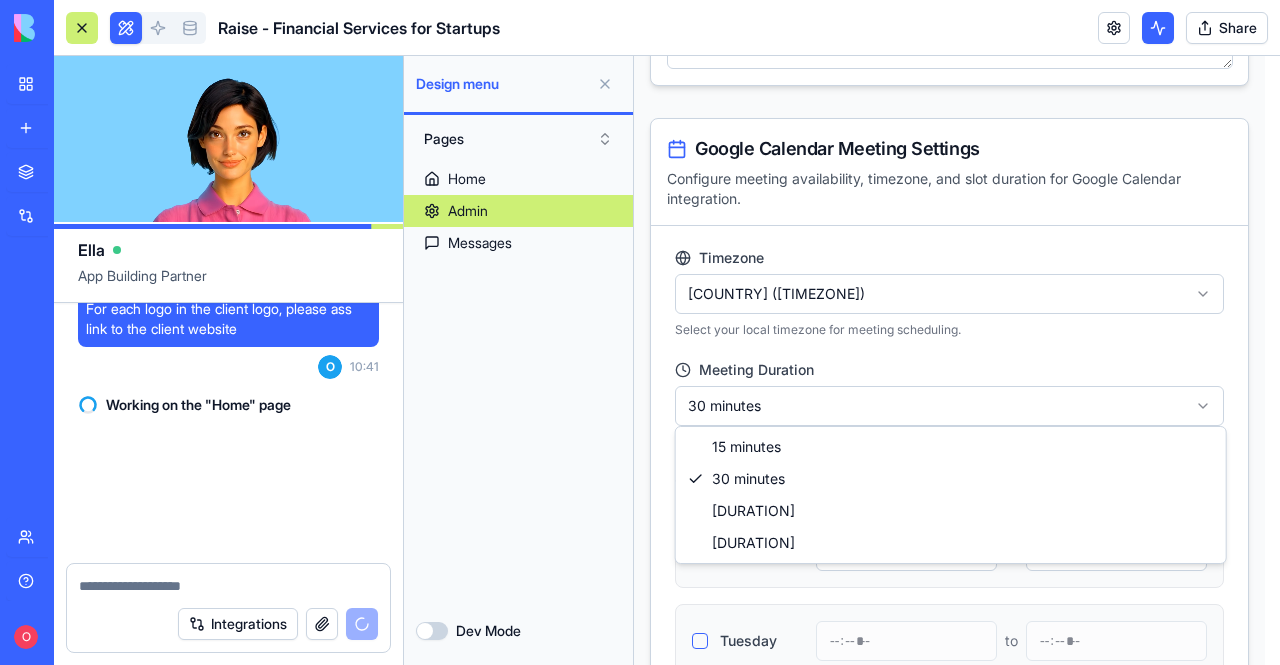 scroll, scrollTop: 216581, scrollLeft: 0, axis: vertical 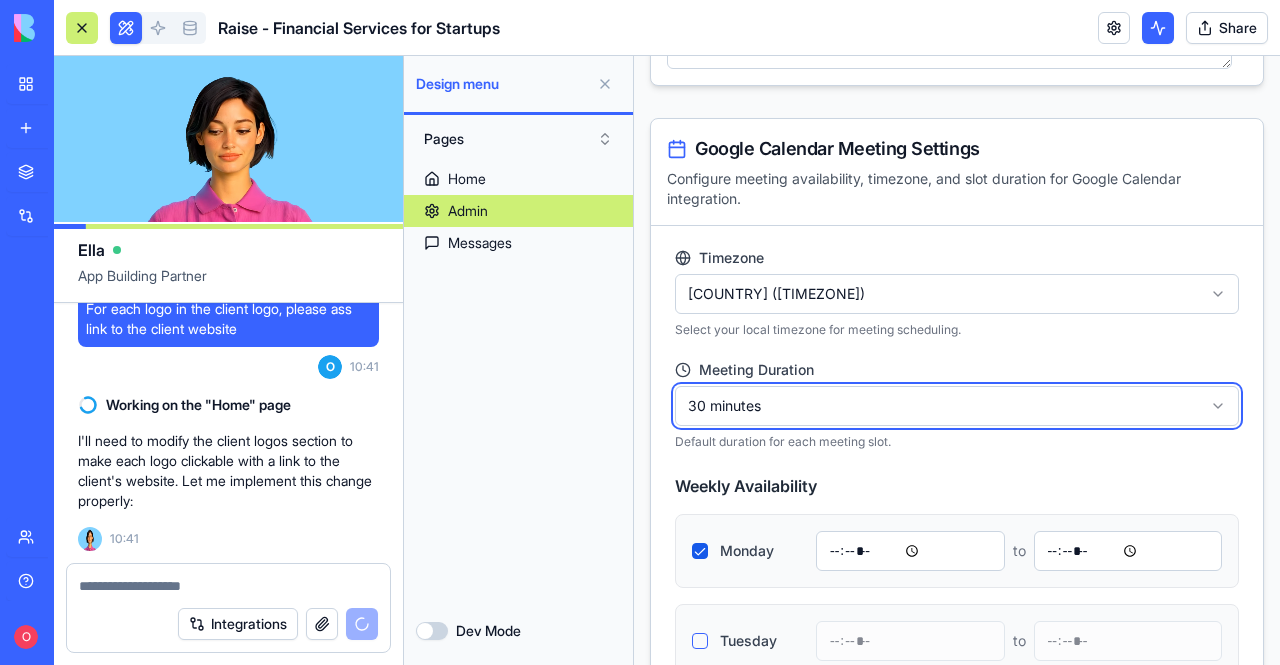 click on "Admin Panel Services Management Add, edit, or delete the services your company offers.  Add Service Title Description Icon URL Actions Accounting & Bookkeeping • Monthly and quarterly financial reports
• Monitoring and forecasting cash flow - Edit Service Delete Service Financial Planning • Business modeling
• Operational analysis
• Budgeting and forecasting
• Key financial metrics monitoring - Edit Service Delete Service CFO Services • Finance strategy
• DD and fund raising prep
• Cap Table management
• Technology solutions implementation - Edit Service Delete Service Admin Services • AP/AR management
• ITA representation
• Employee management
• Ongoing administration - Edit Service Delete Service Client Testimonials Management Manage client testimonials displayed on your site.  Add Testimonial Name Title Testimonial LinkedIn Picture Actions [FIRST] [LAST] Co-Founder & CEO at [COMPANY] Link Uploaded Edit Testimonial Delete Testimonial [FIRST] [LAST] Link Uploaded Link to" at bounding box center (957, 1812) 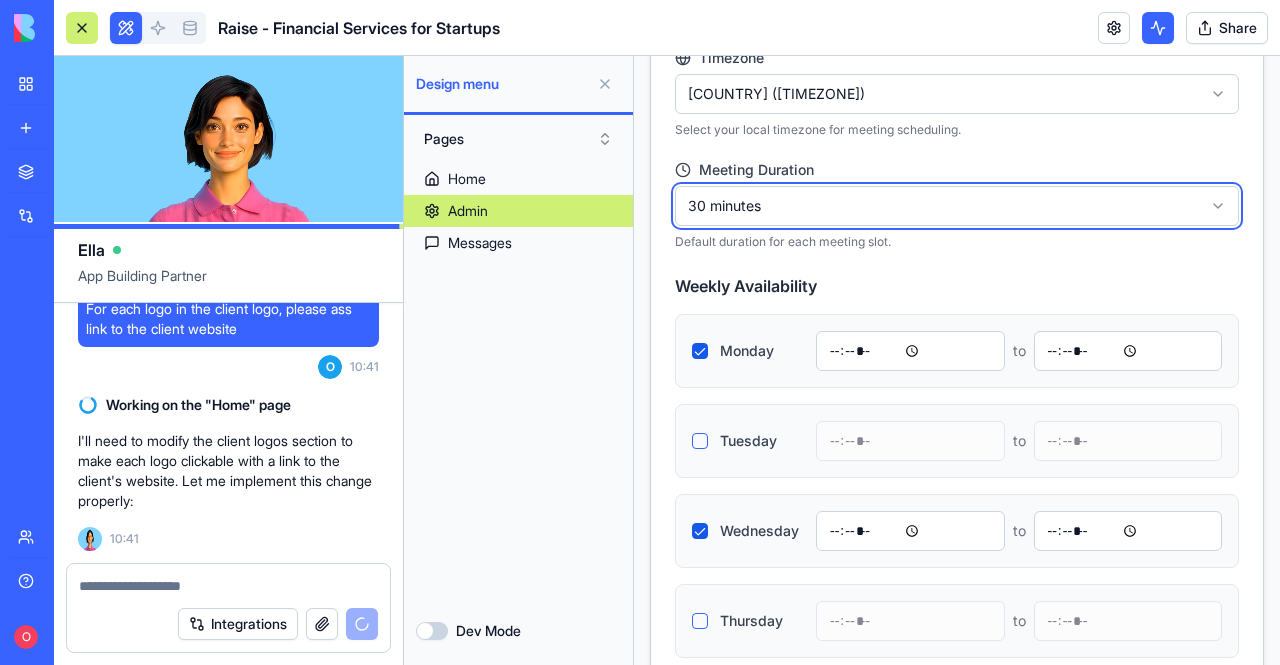 scroll, scrollTop: 2365, scrollLeft: 0, axis: vertical 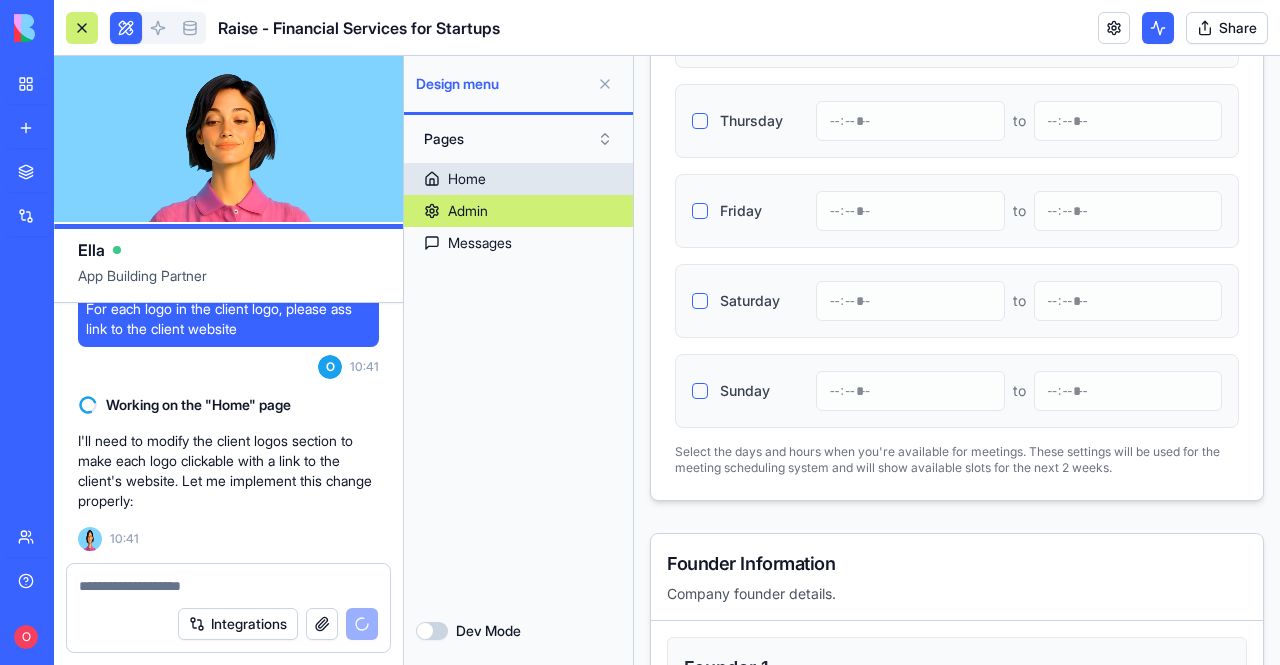 click on "Home" at bounding box center [518, 179] 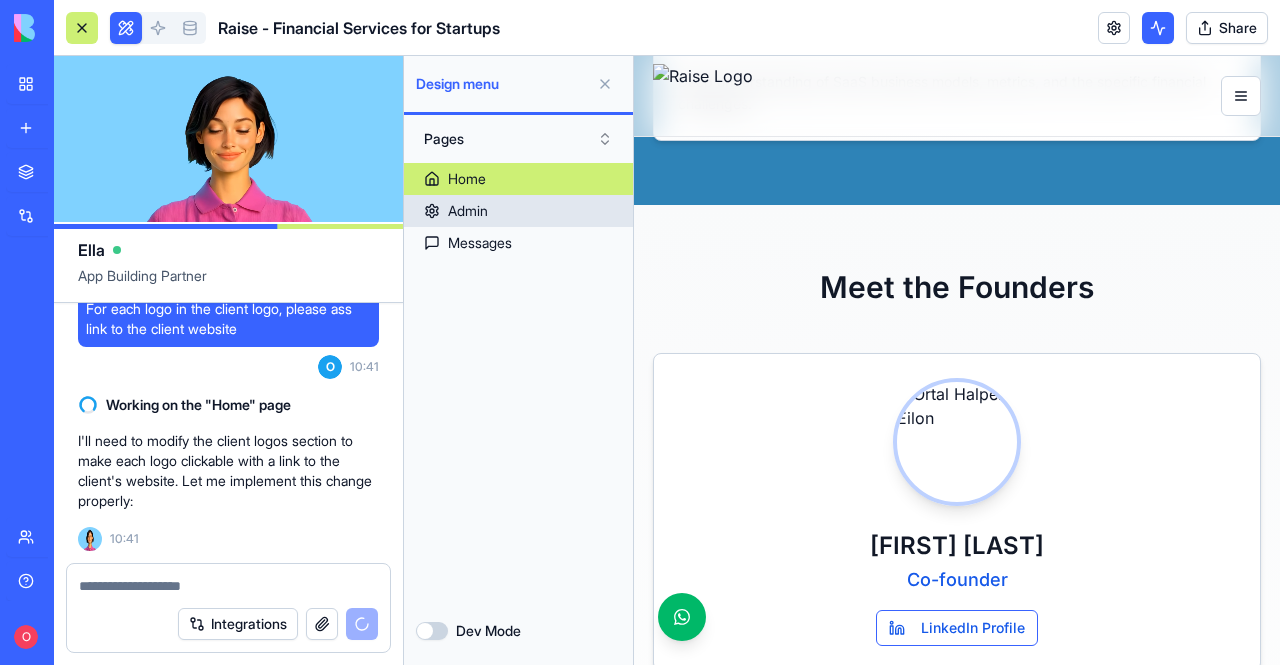 click on "Admin" at bounding box center [518, 211] 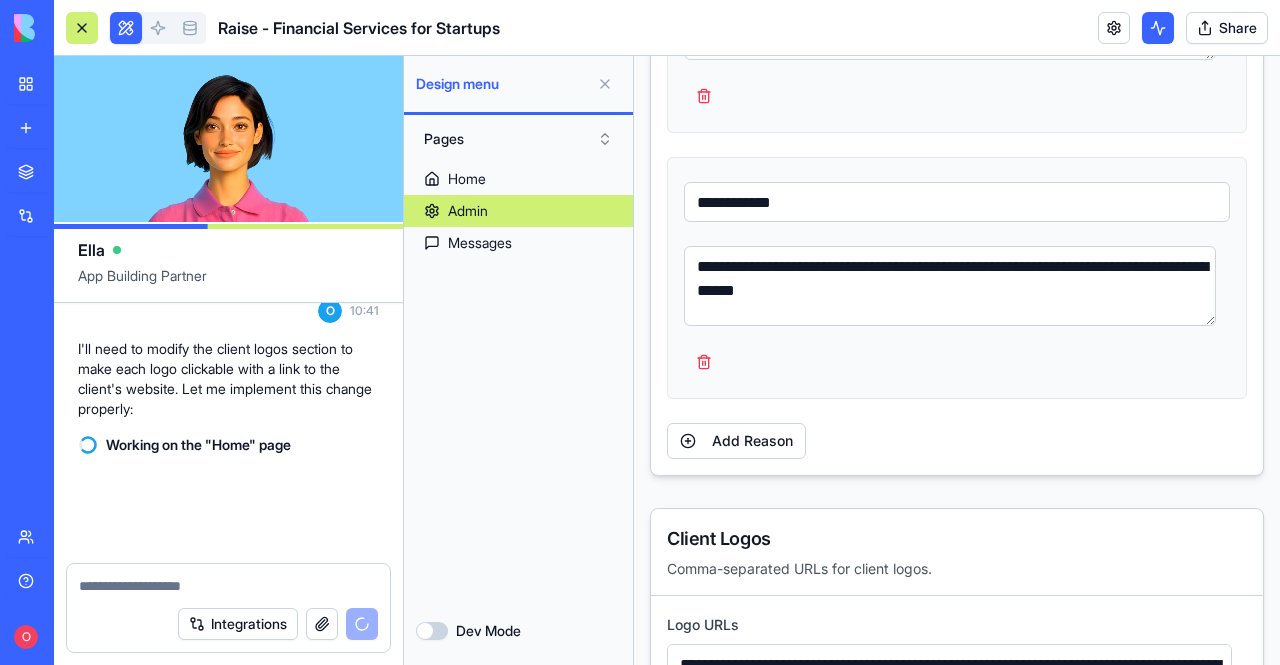 scroll, scrollTop: 4765, scrollLeft: 0, axis: vertical 